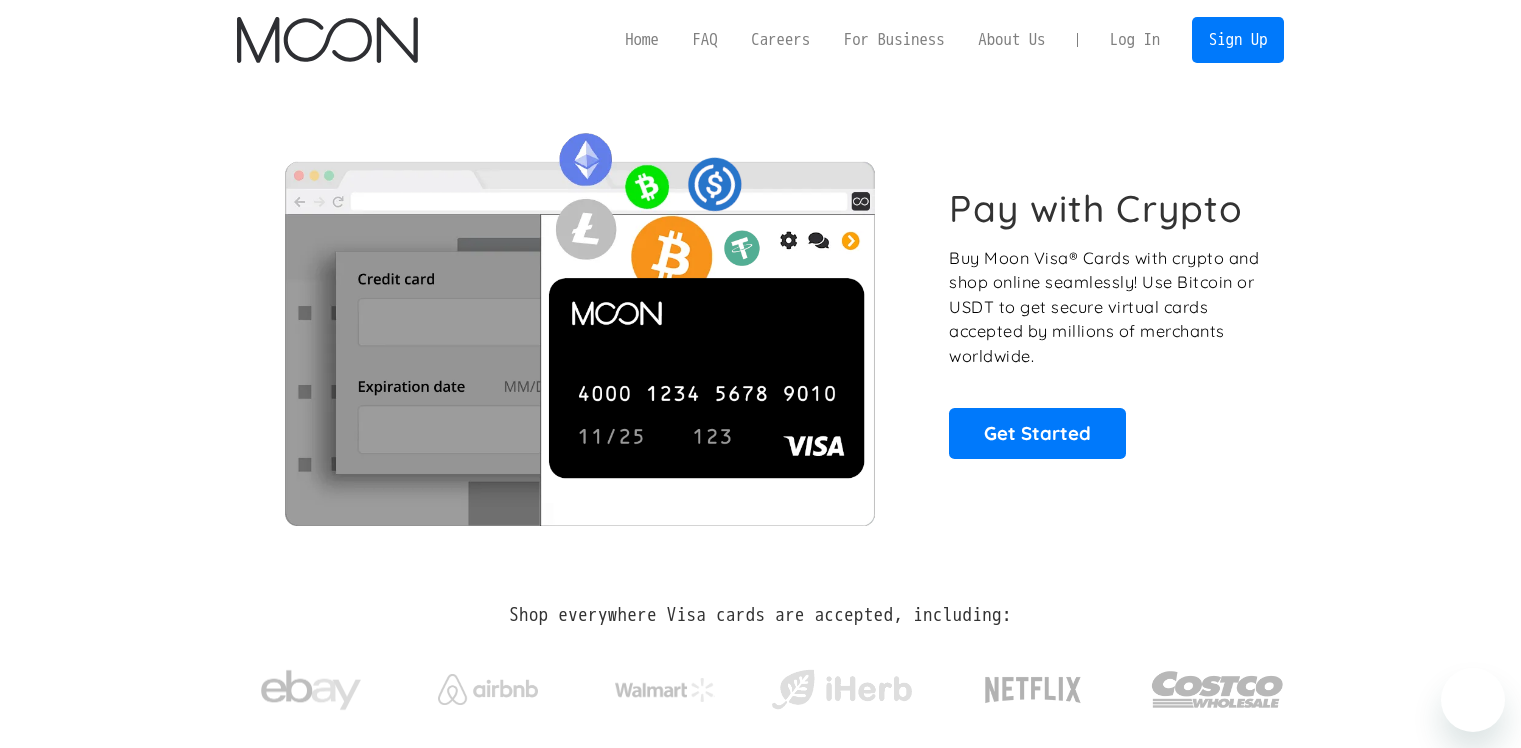 scroll, scrollTop: 0, scrollLeft: 0, axis: both 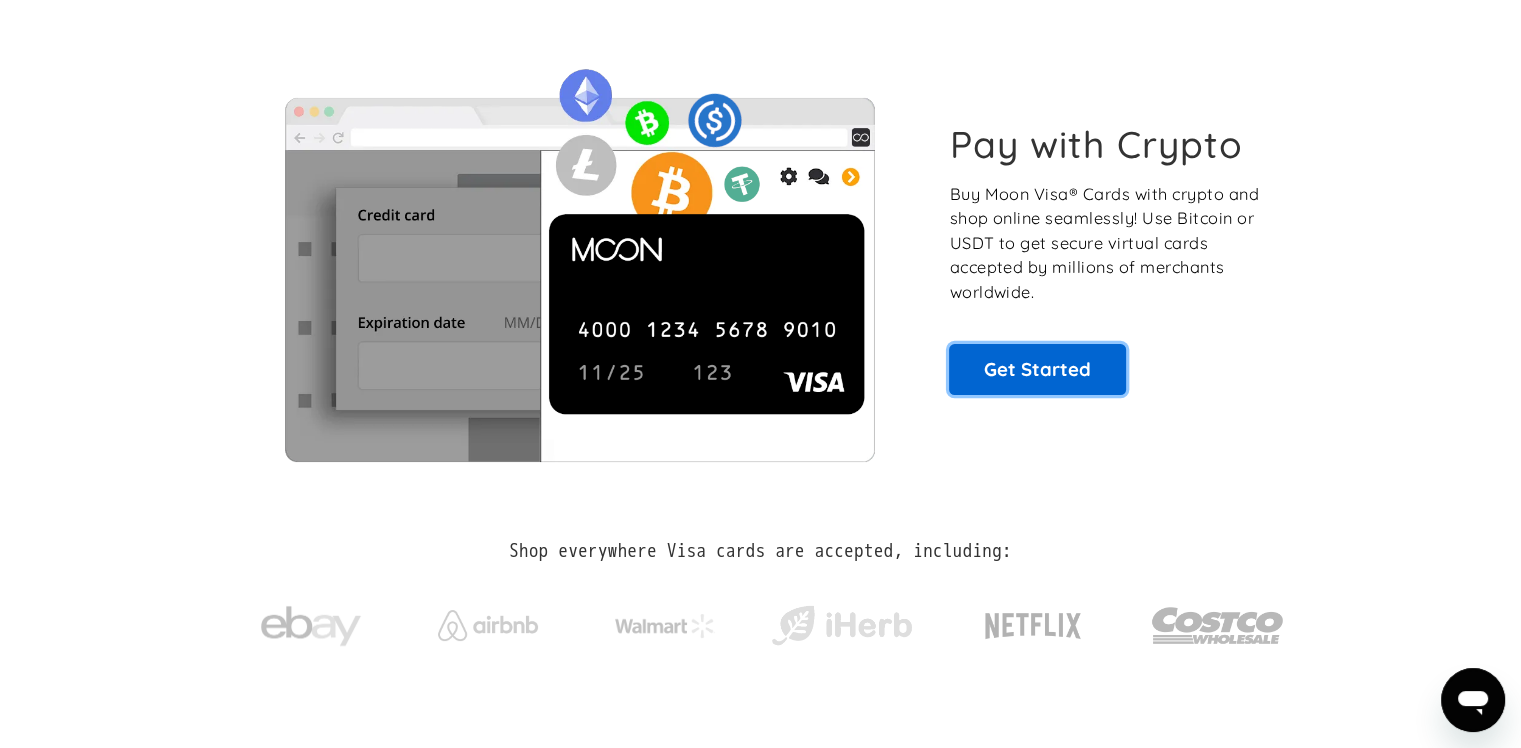 click on "Get Started" at bounding box center (1037, 369) 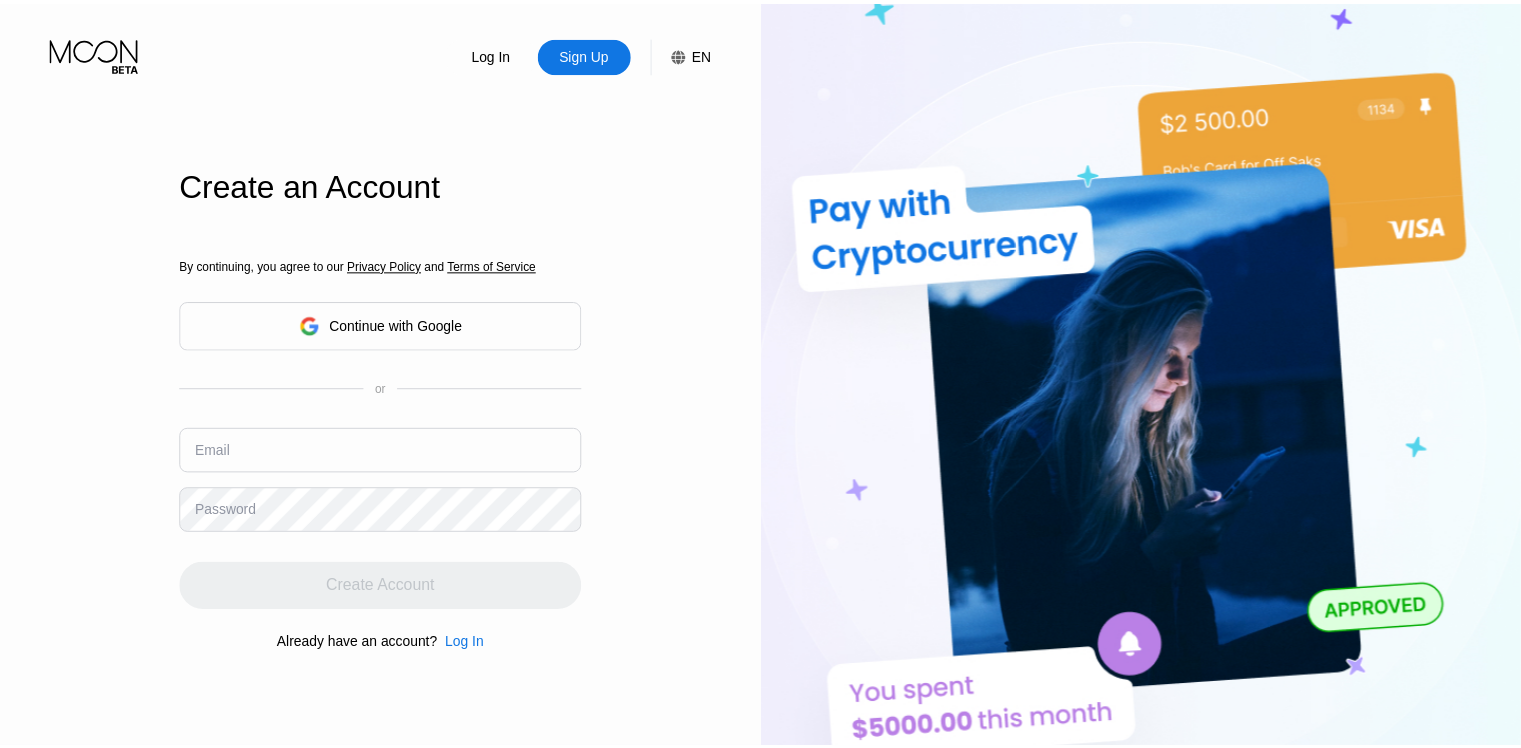 scroll, scrollTop: 0, scrollLeft: 0, axis: both 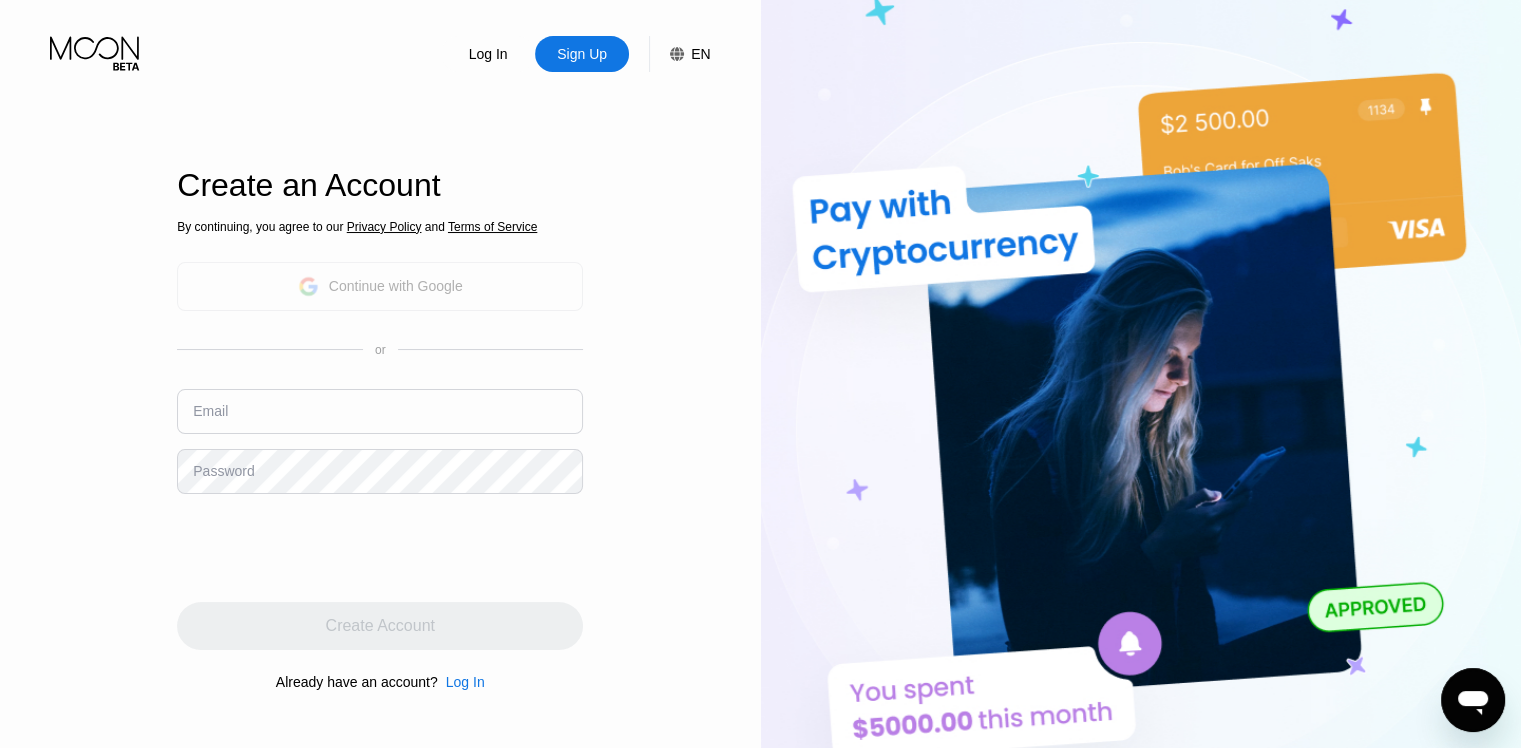 click on "By continuing, you agree to our   Privacy Policy   and   Terms of Service Continue with Google or Email Password Create Account Already have an account? Log In" at bounding box center (380, 454) 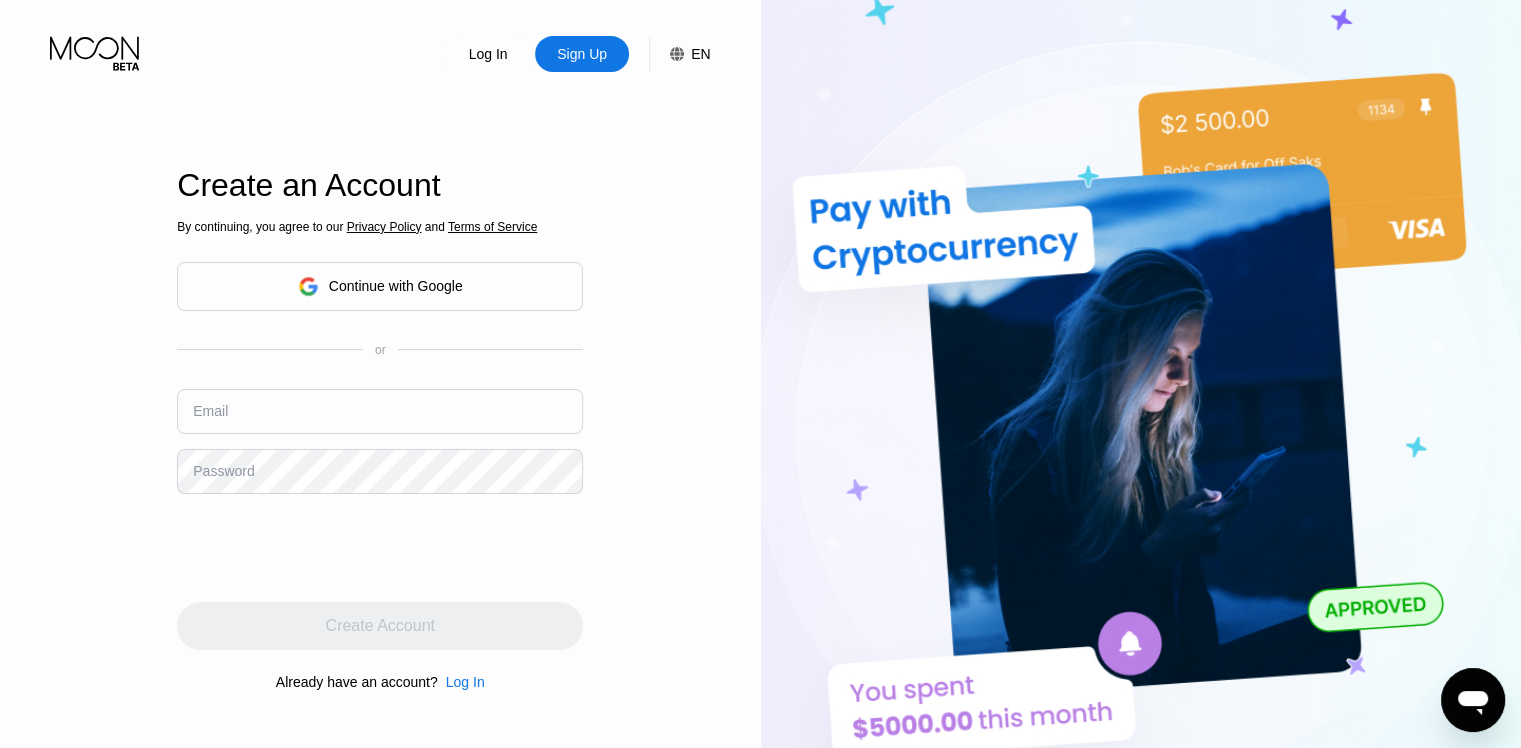 click on "Continue with Google" at bounding box center [396, 286] 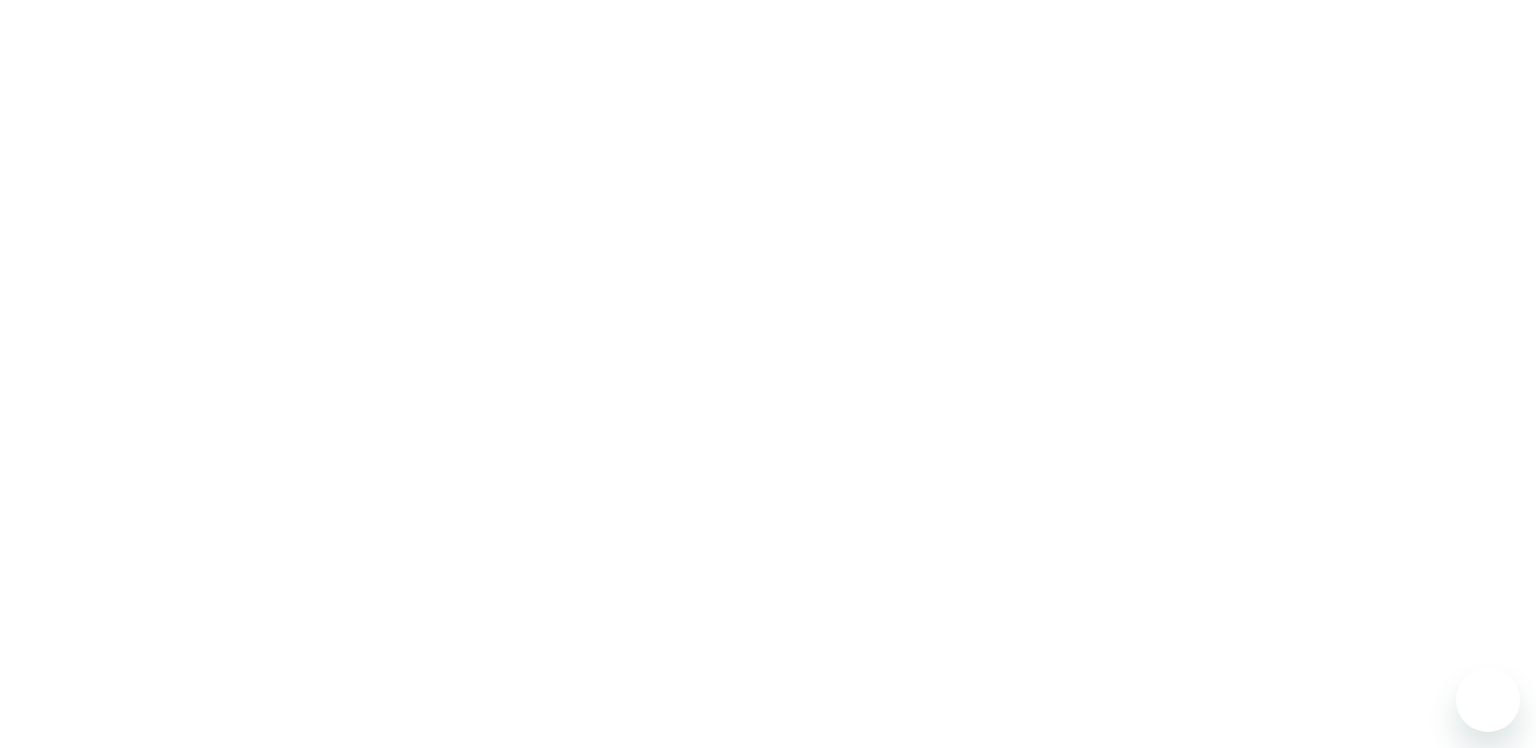 scroll, scrollTop: 0, scrollLeft: 0, axis: both 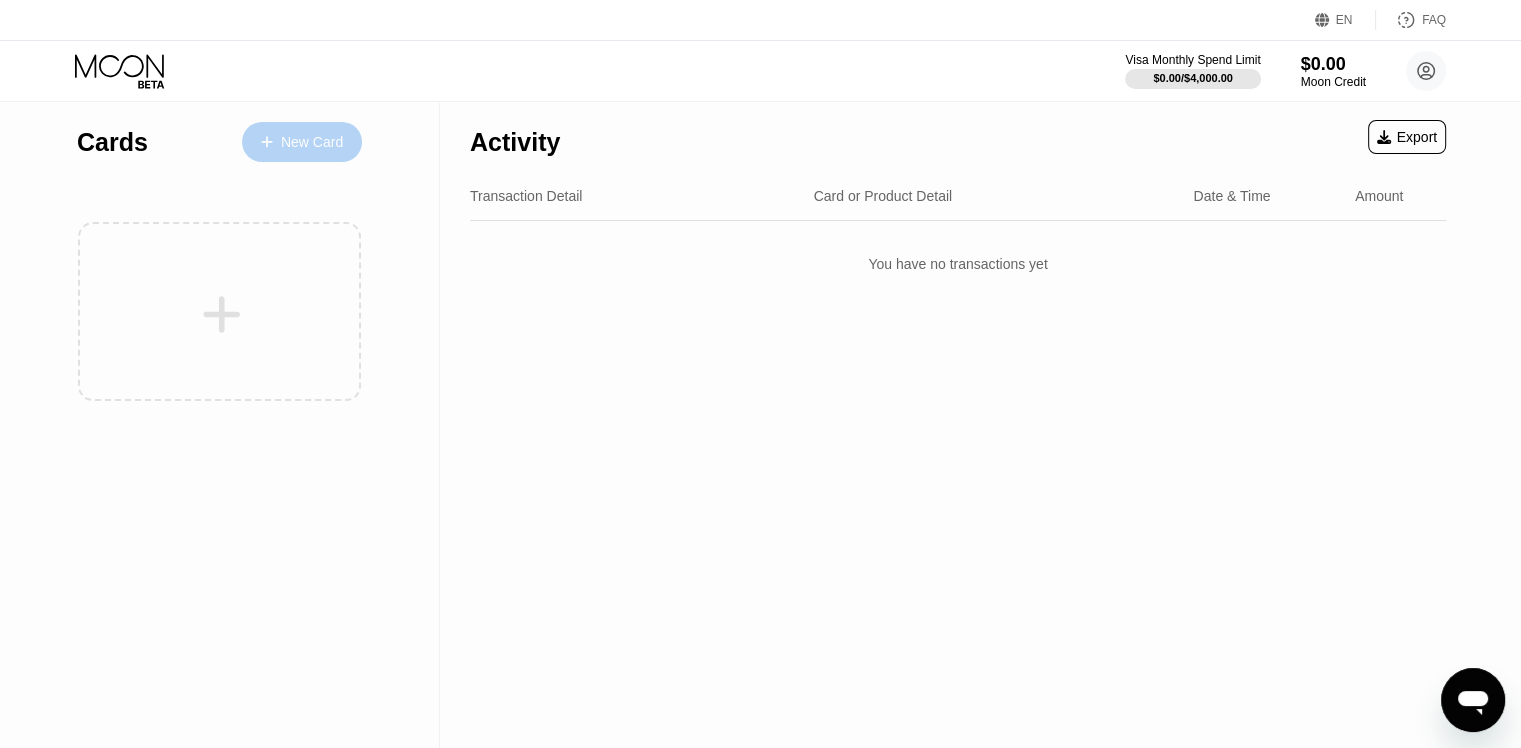 click on "New Card" at bounding box center [312, 142] 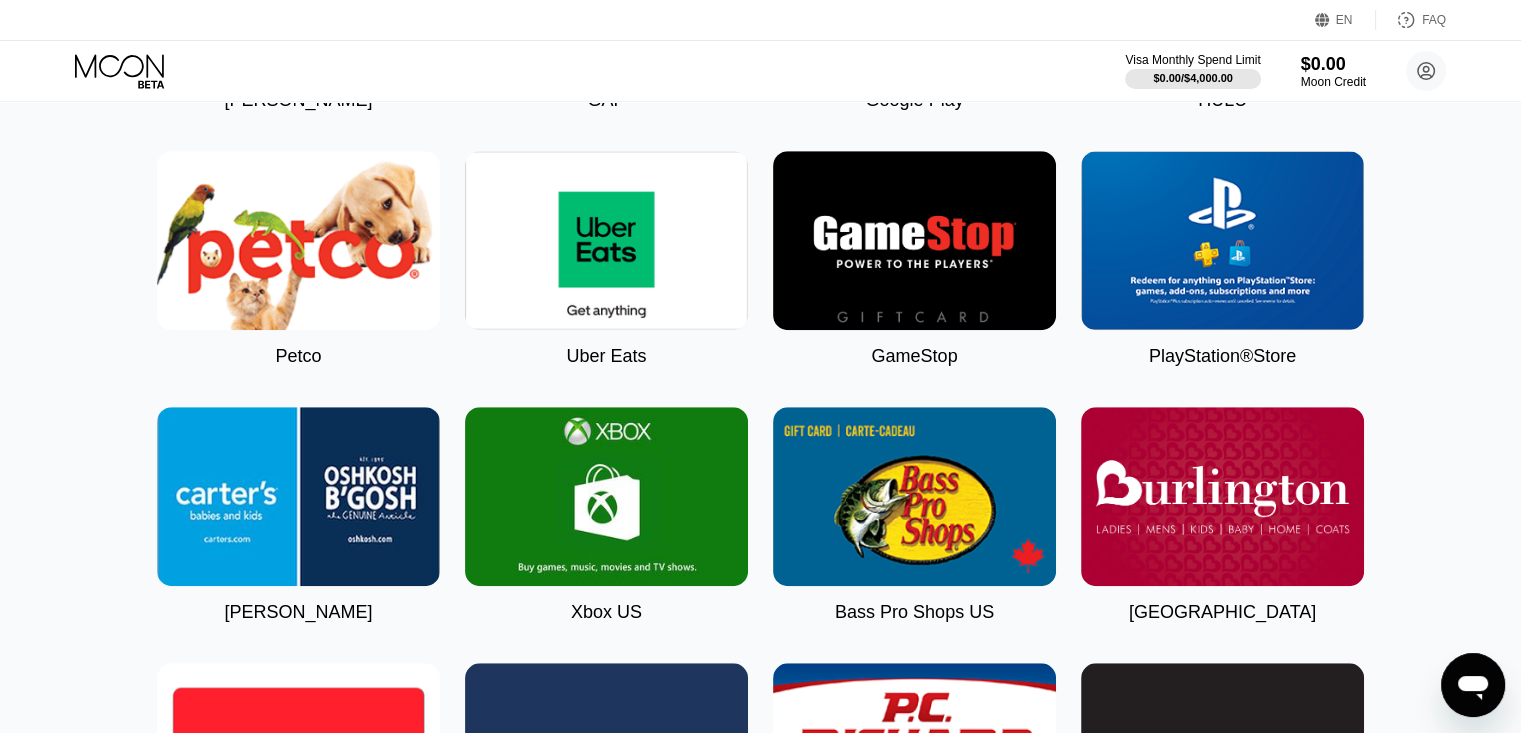 scroll, scrollTop: 1083, scrollLeft: 0, axis: vertical 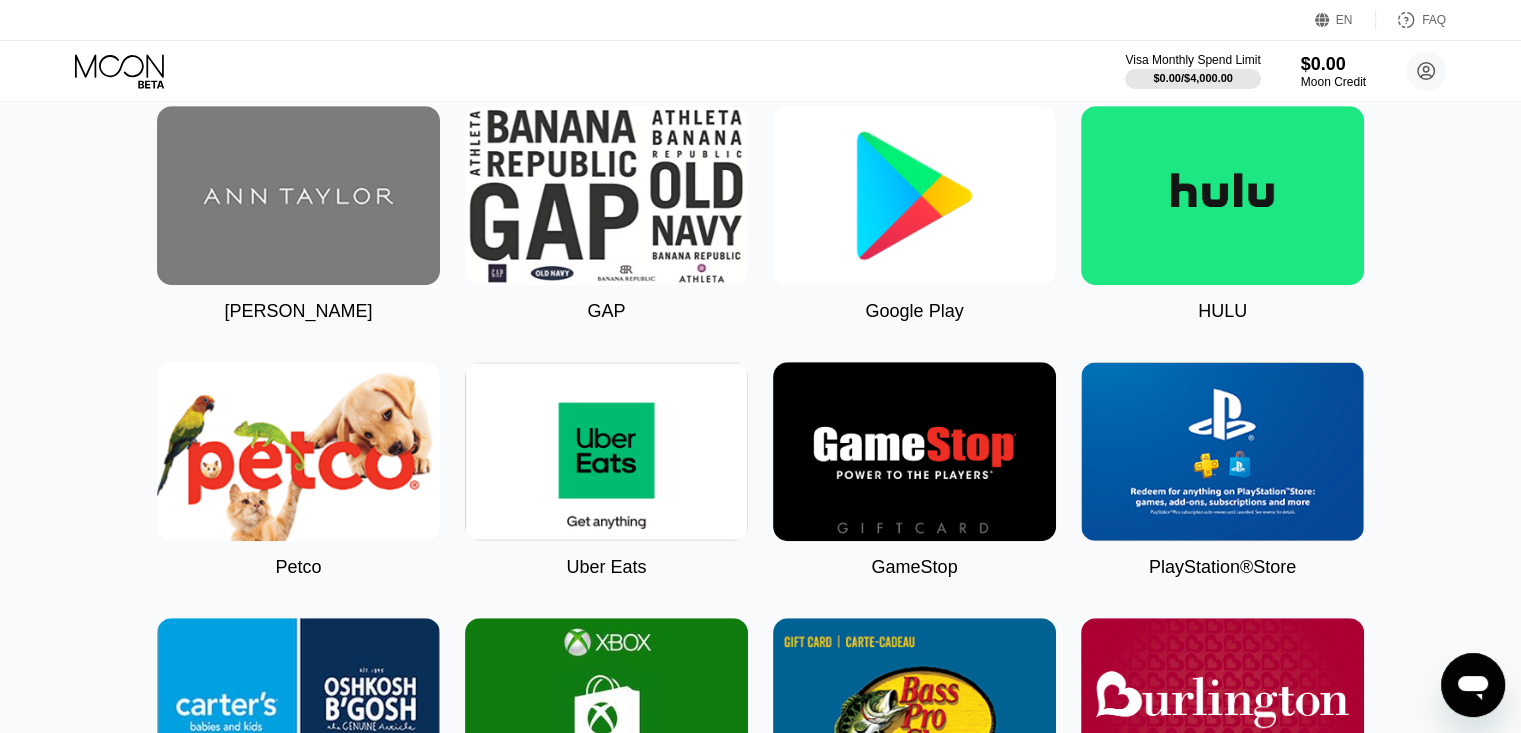 click at bounding box center [914, 195] 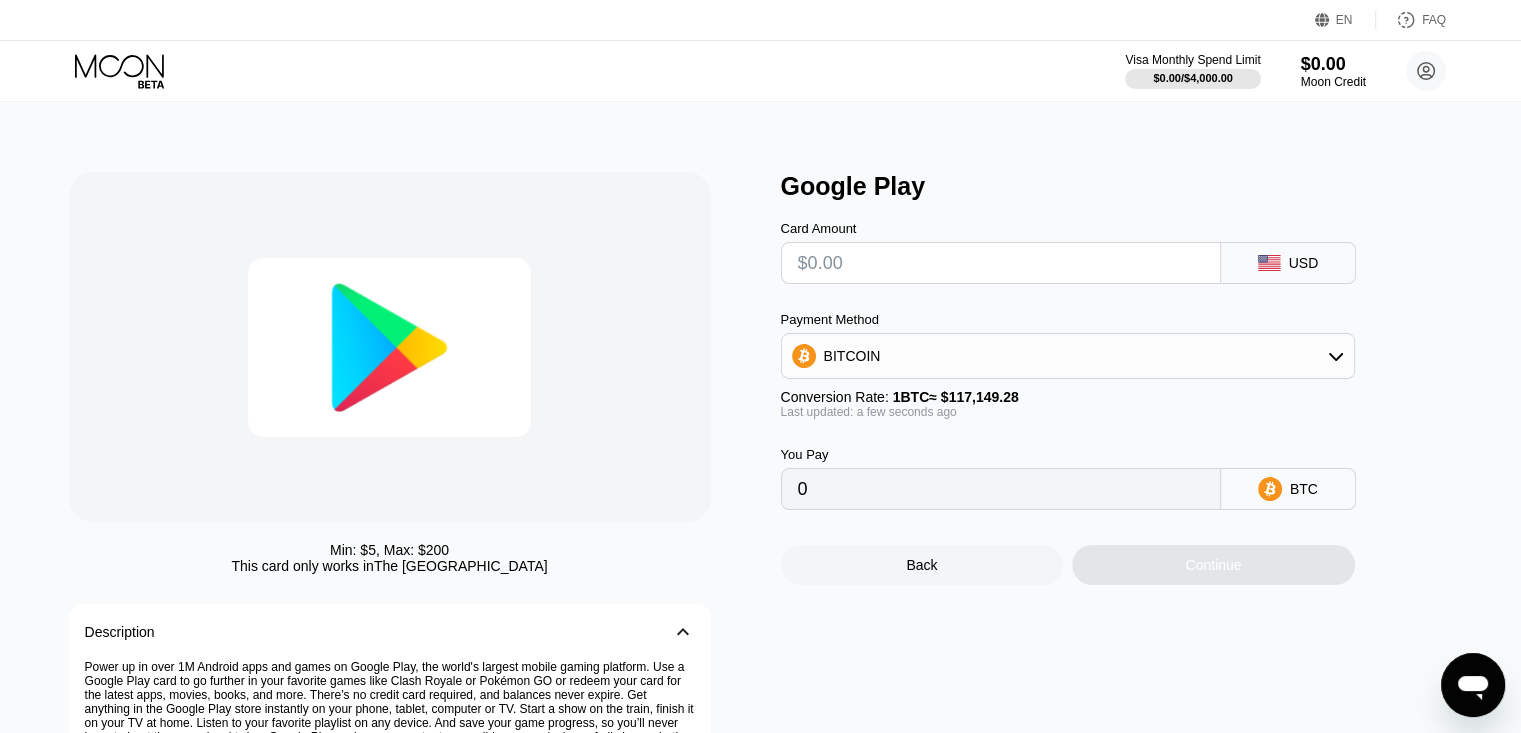 scroll, scrollTop: 0, scrollLeft: 0, axis: both 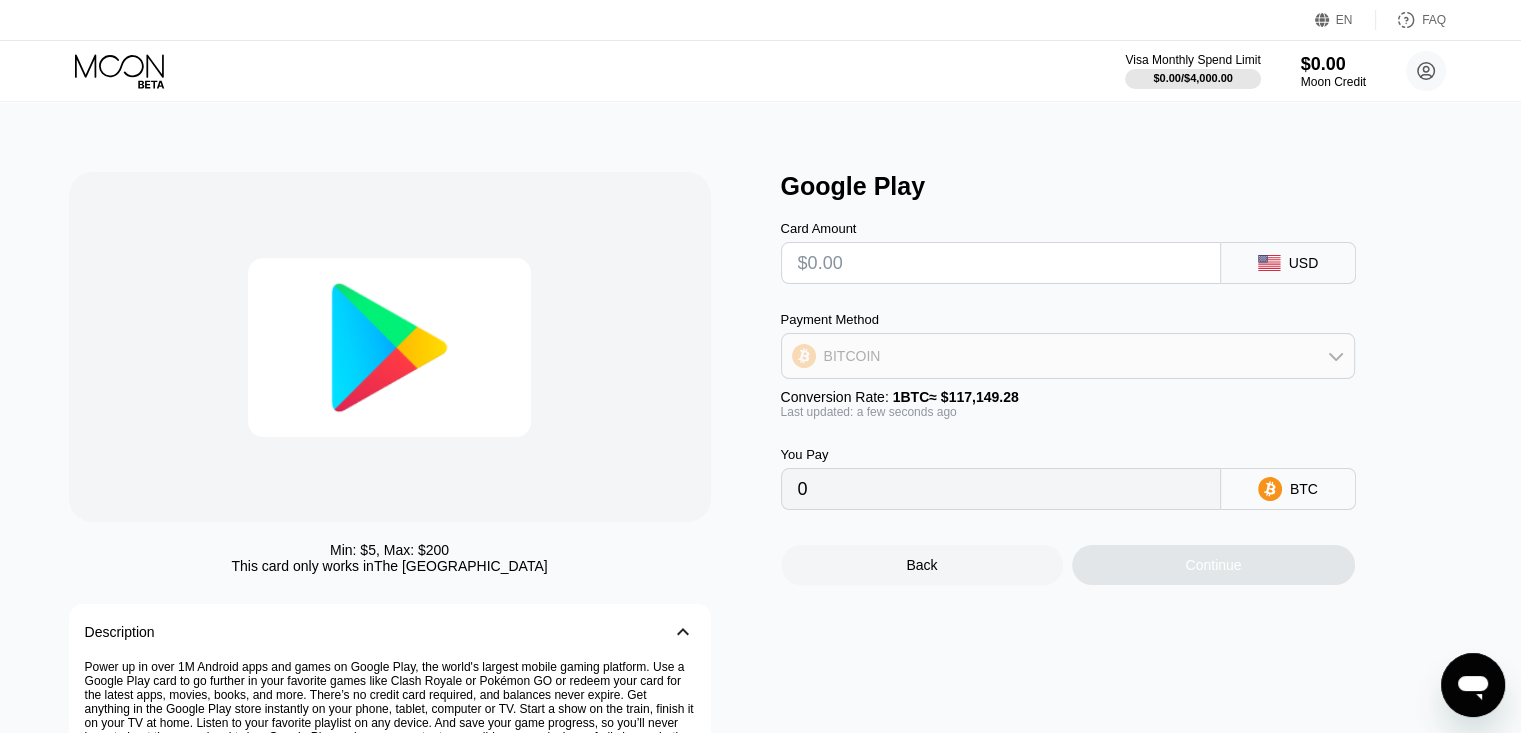 click on "BITCOIN" at bounding box center [1068, 356] 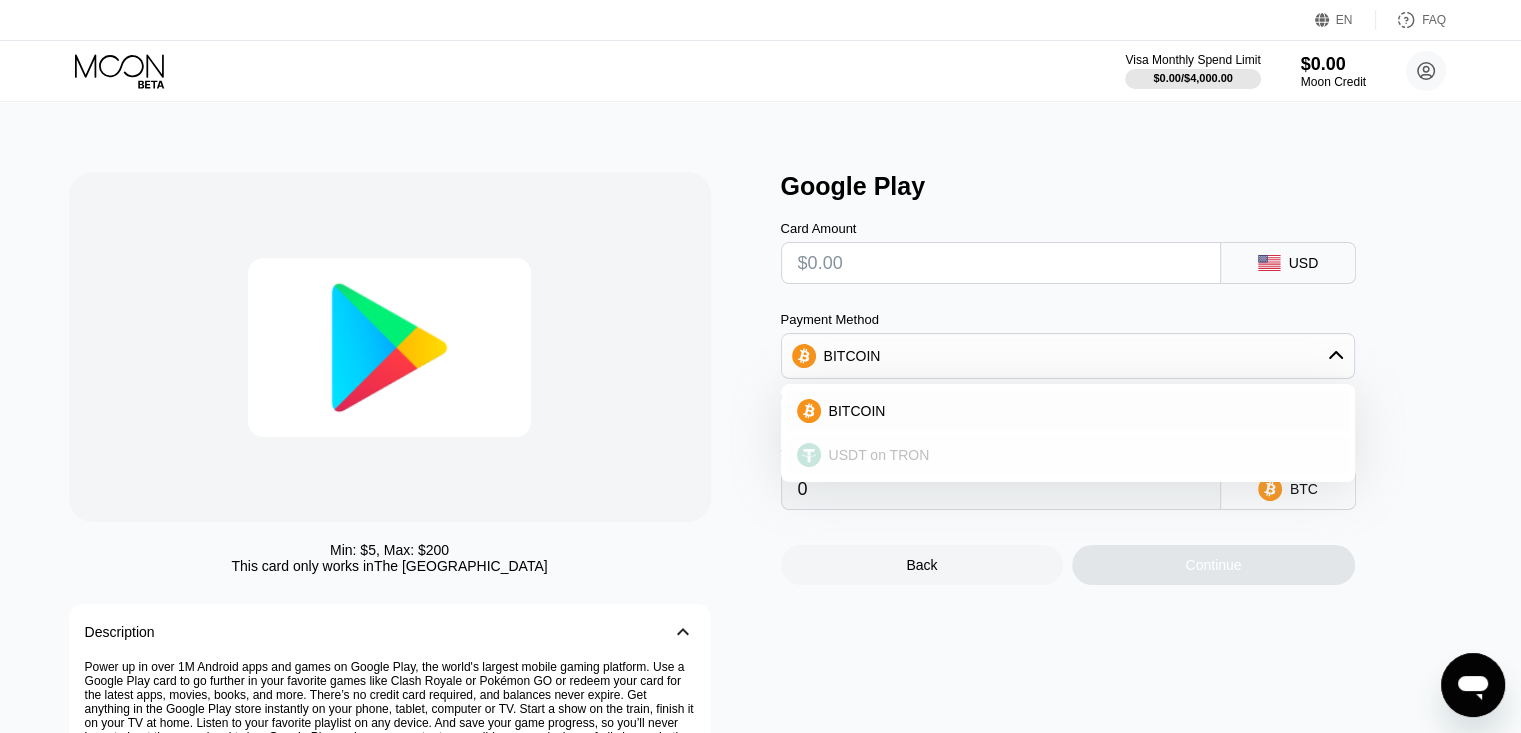 click on "USDT on TRON" at bounding box center (879, 455) 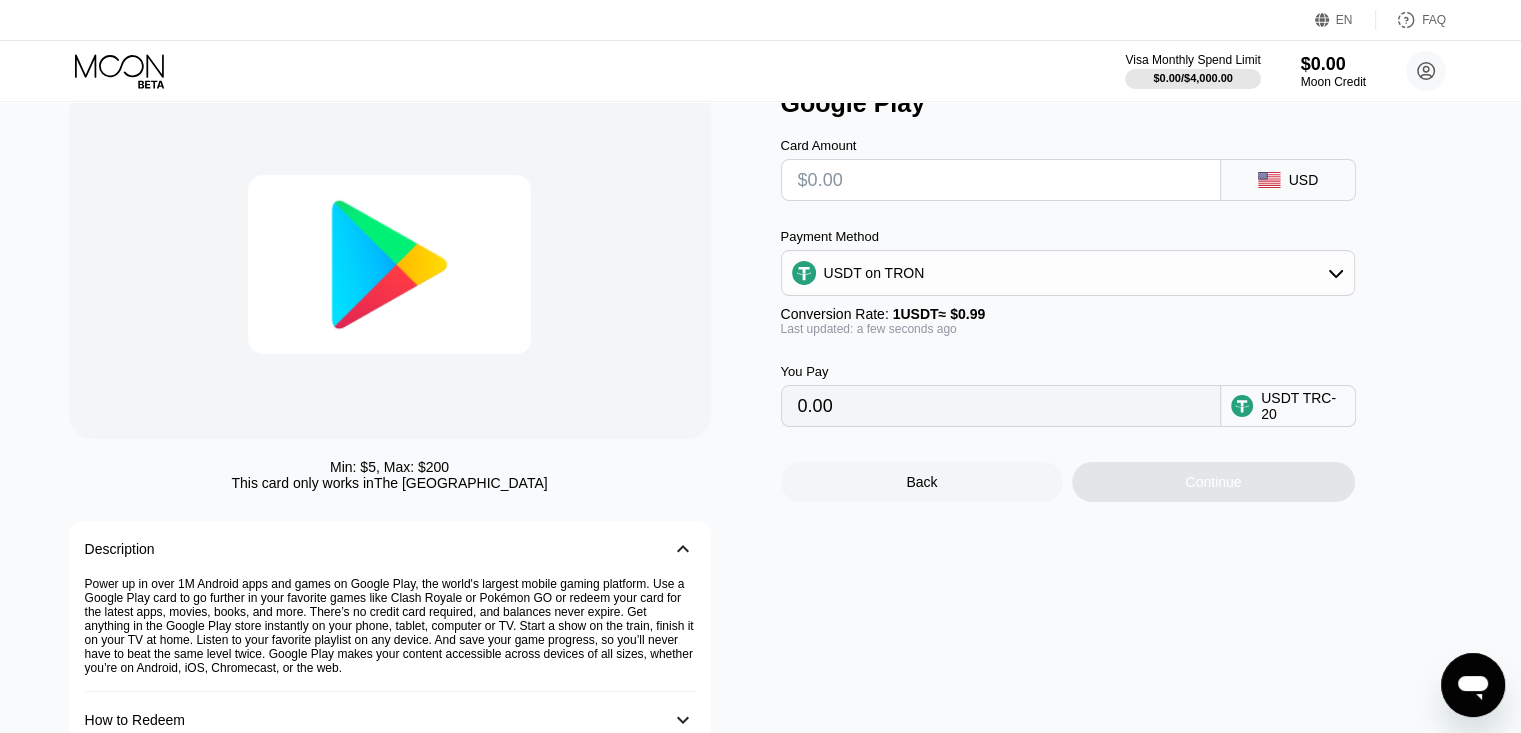 scroll, scrollTop: 0, scrollLeft: 0, axis: both 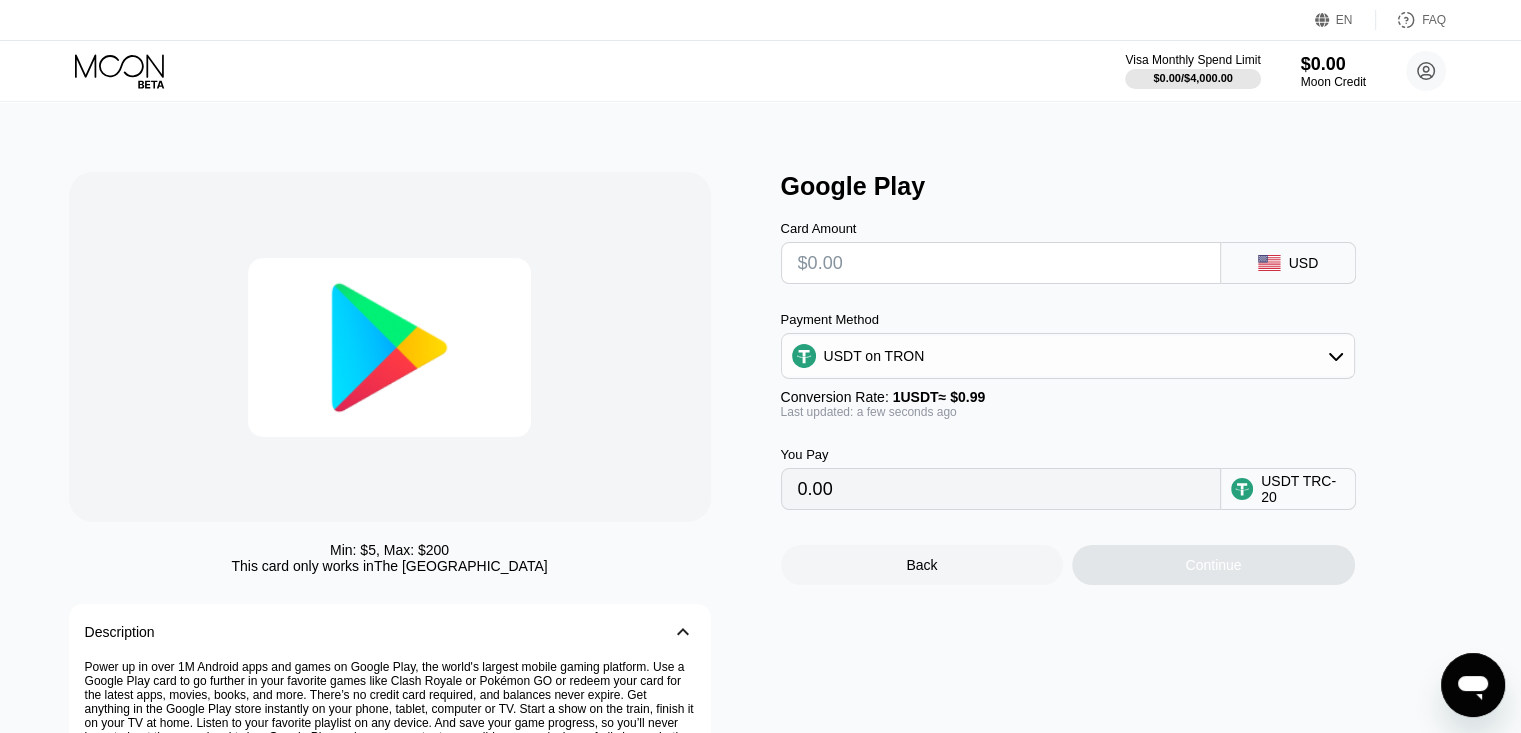 click at bounding box center [1001, 263] 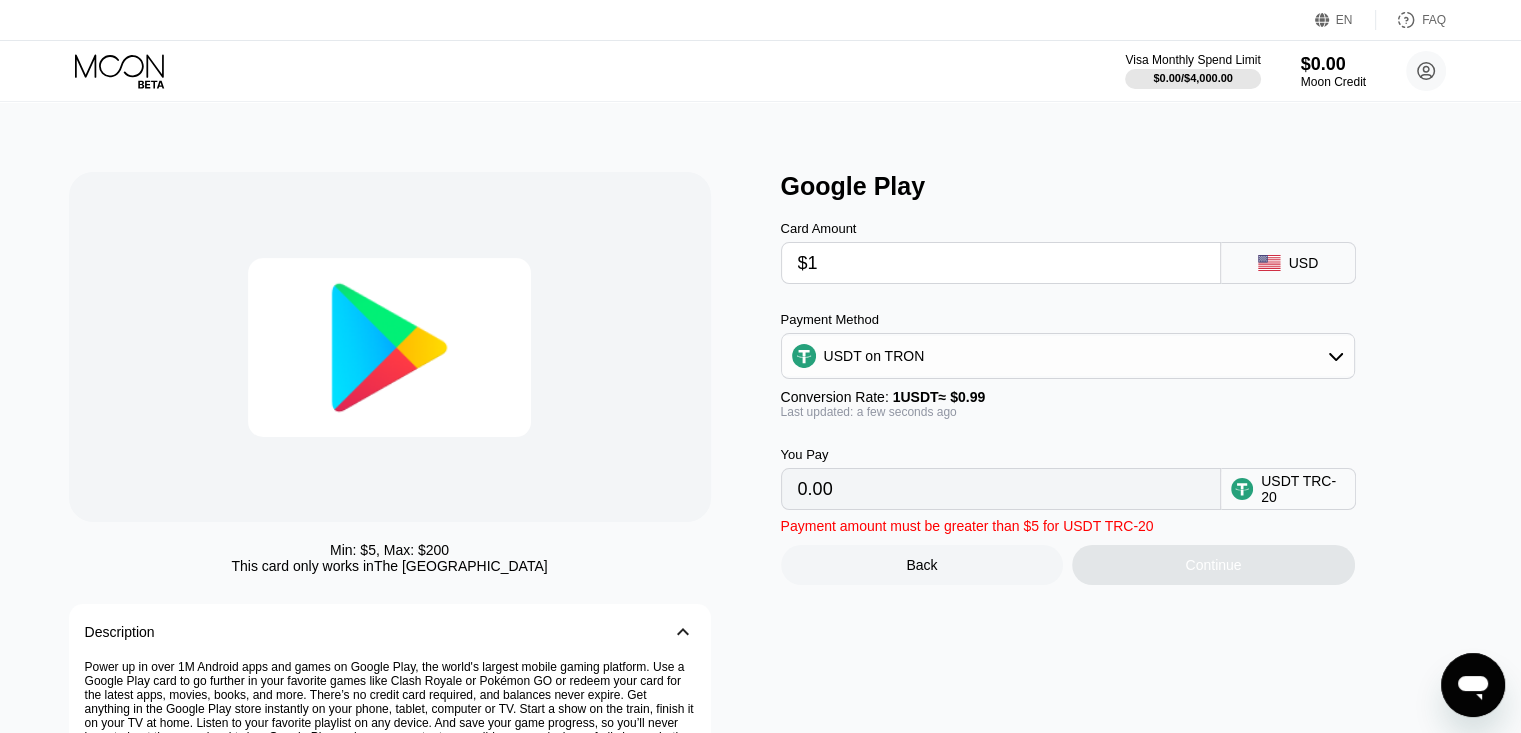 type on "1.01" 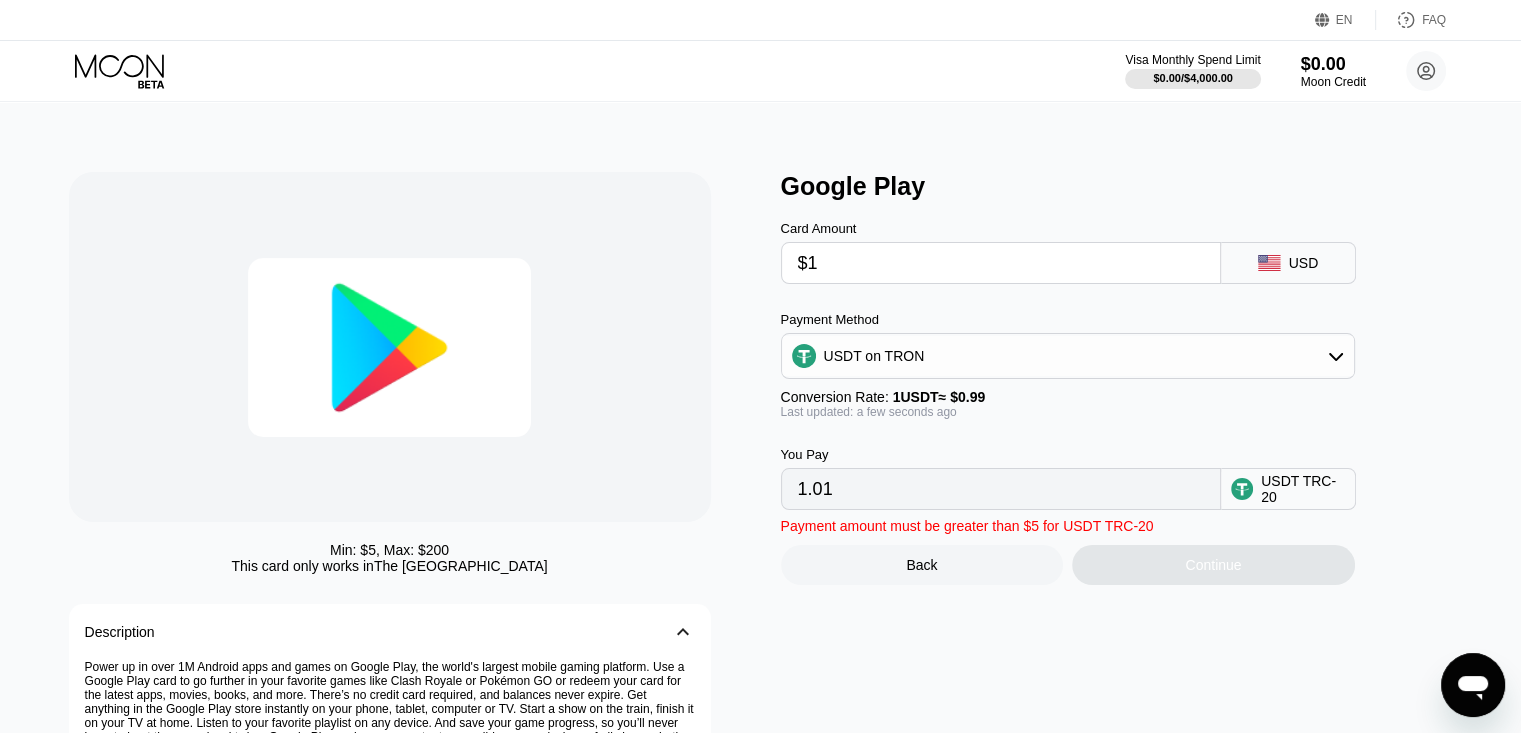 type 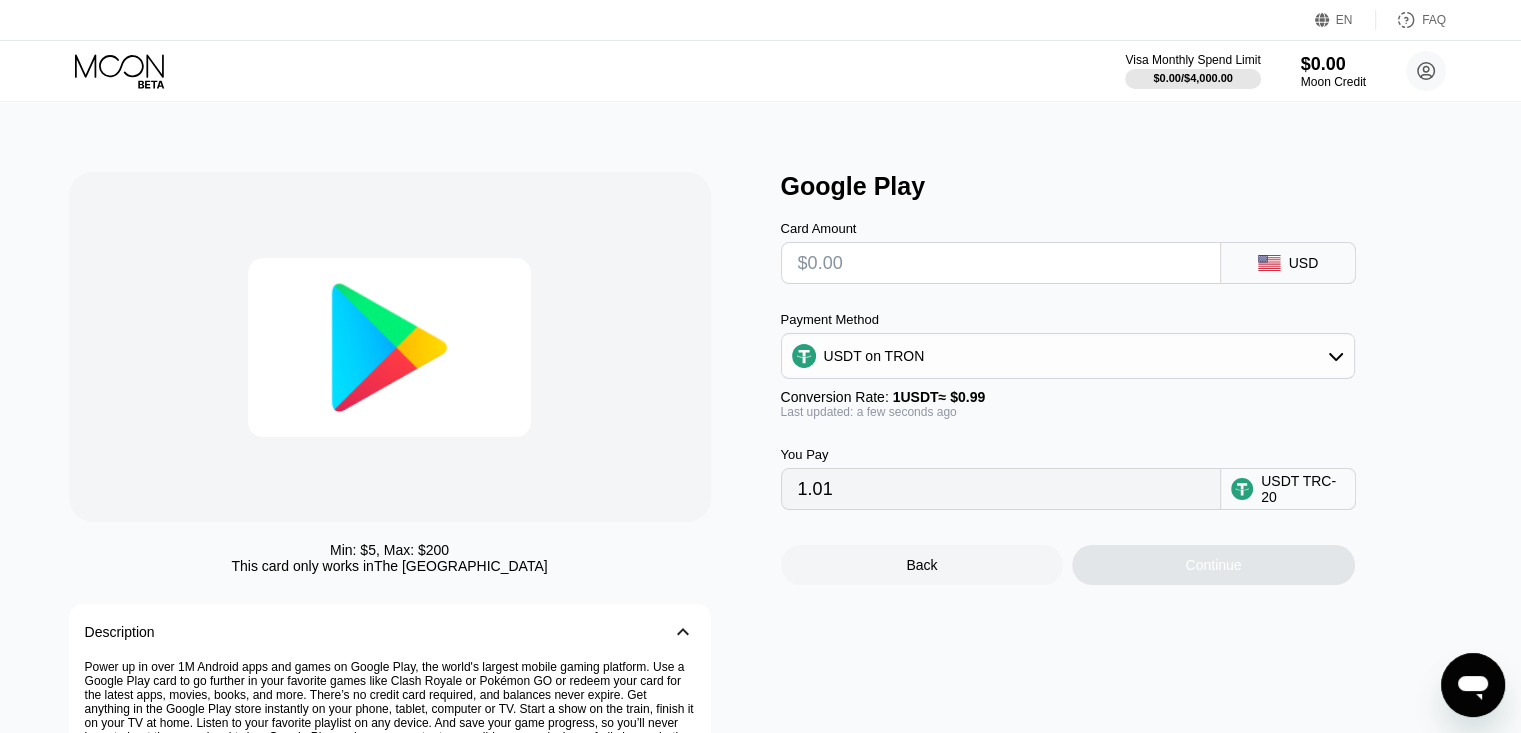 type on "0.00" 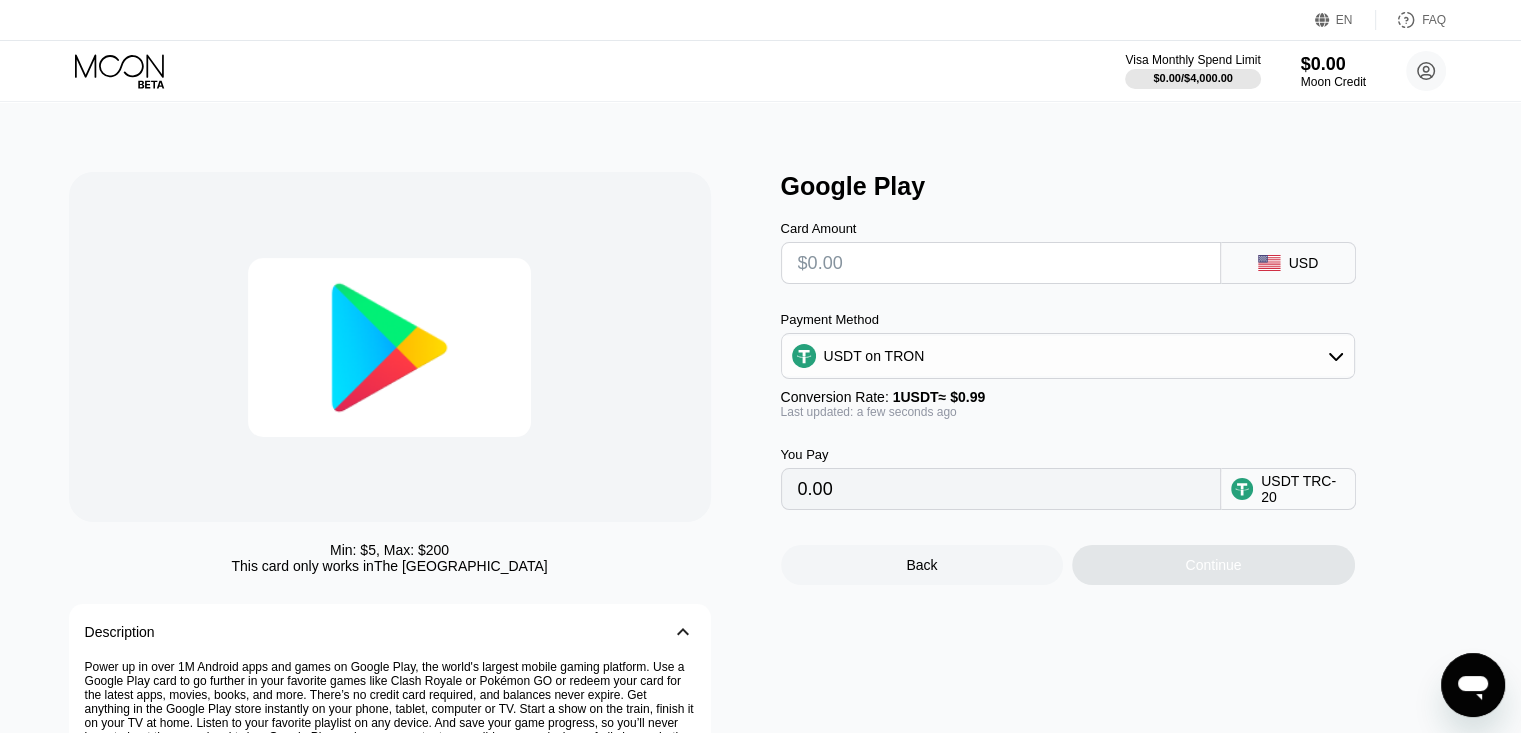 type on "$5" 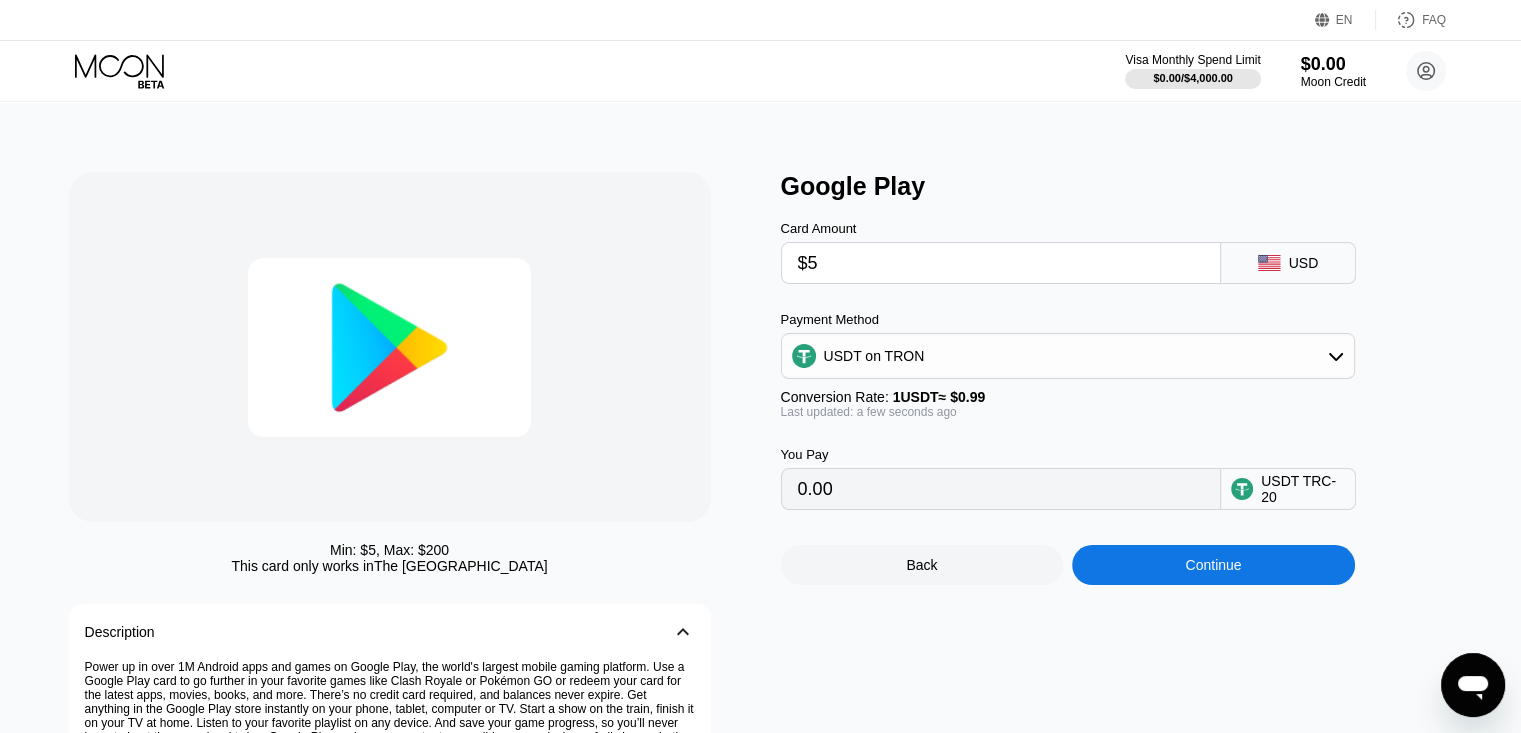 type on "5.05" 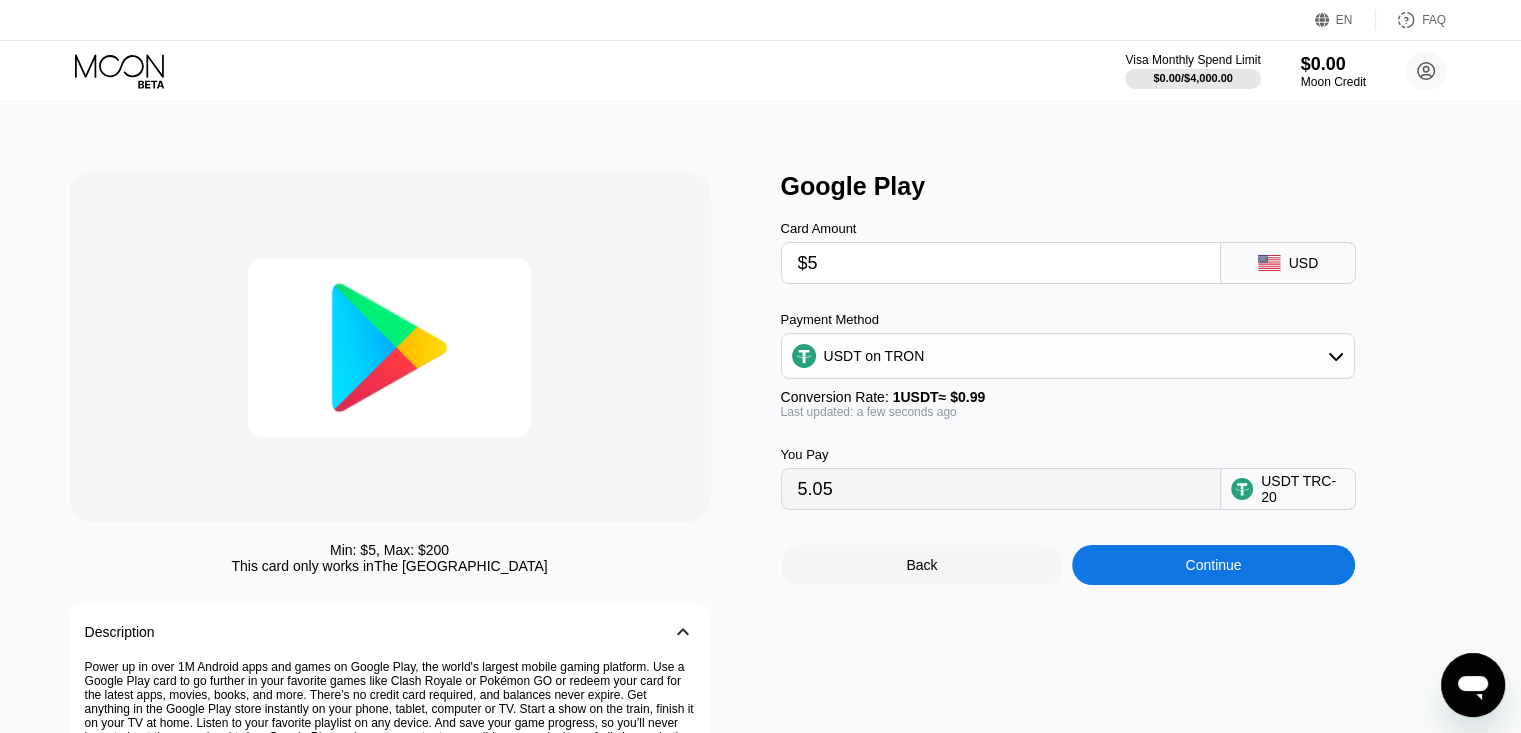 type on "$5" 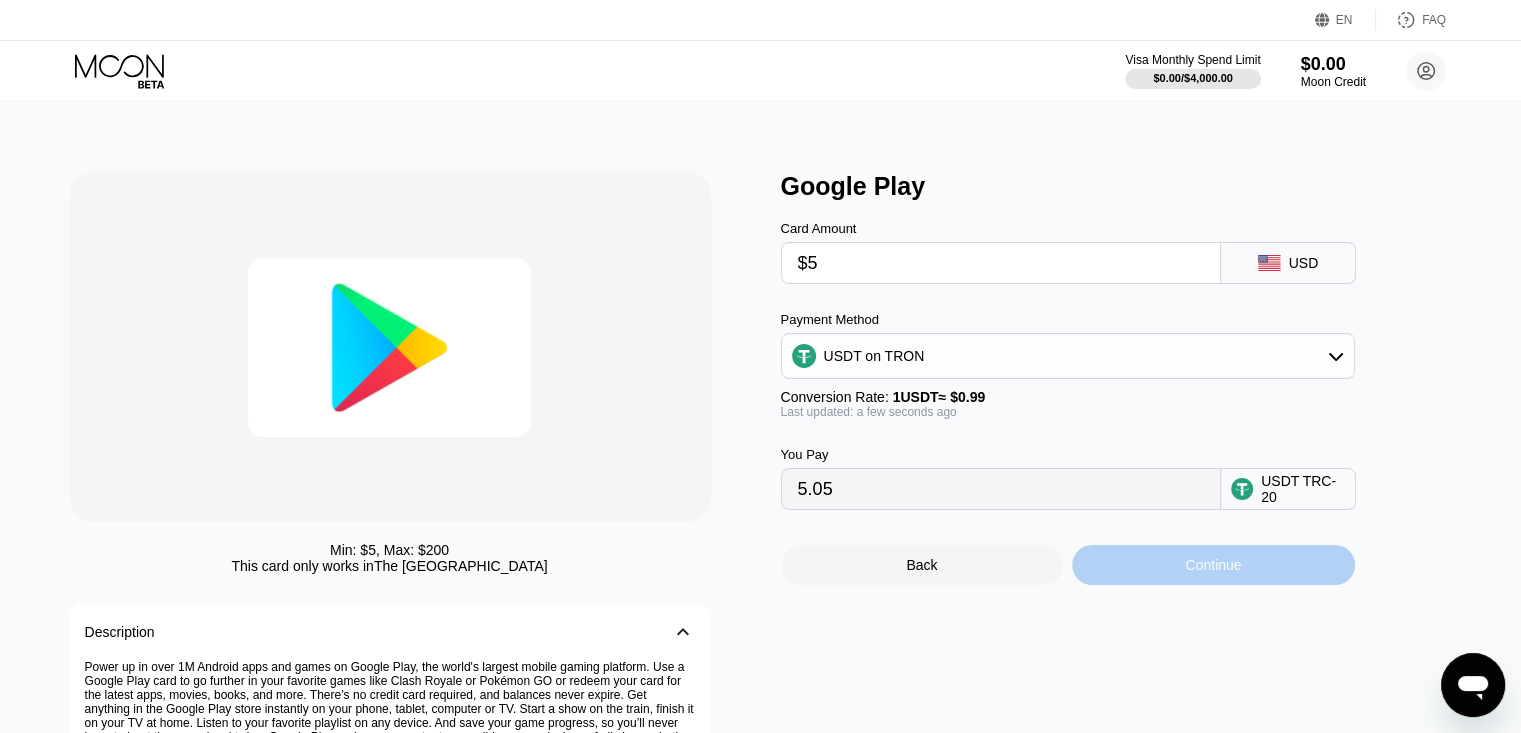 click on "Continue" at bounding box center [1213, 565] 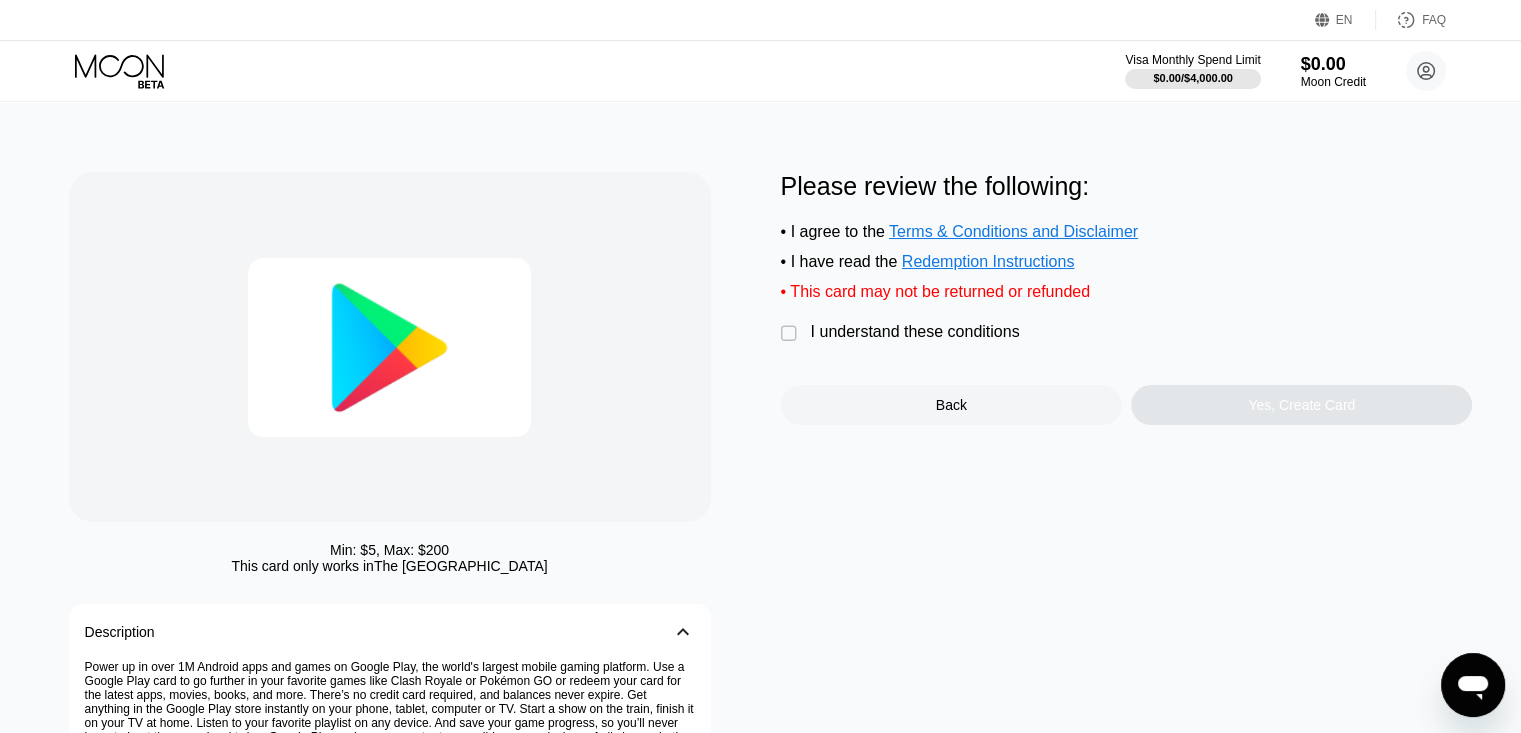 click on "I understand these conditions" at bounding box center [915, 332] 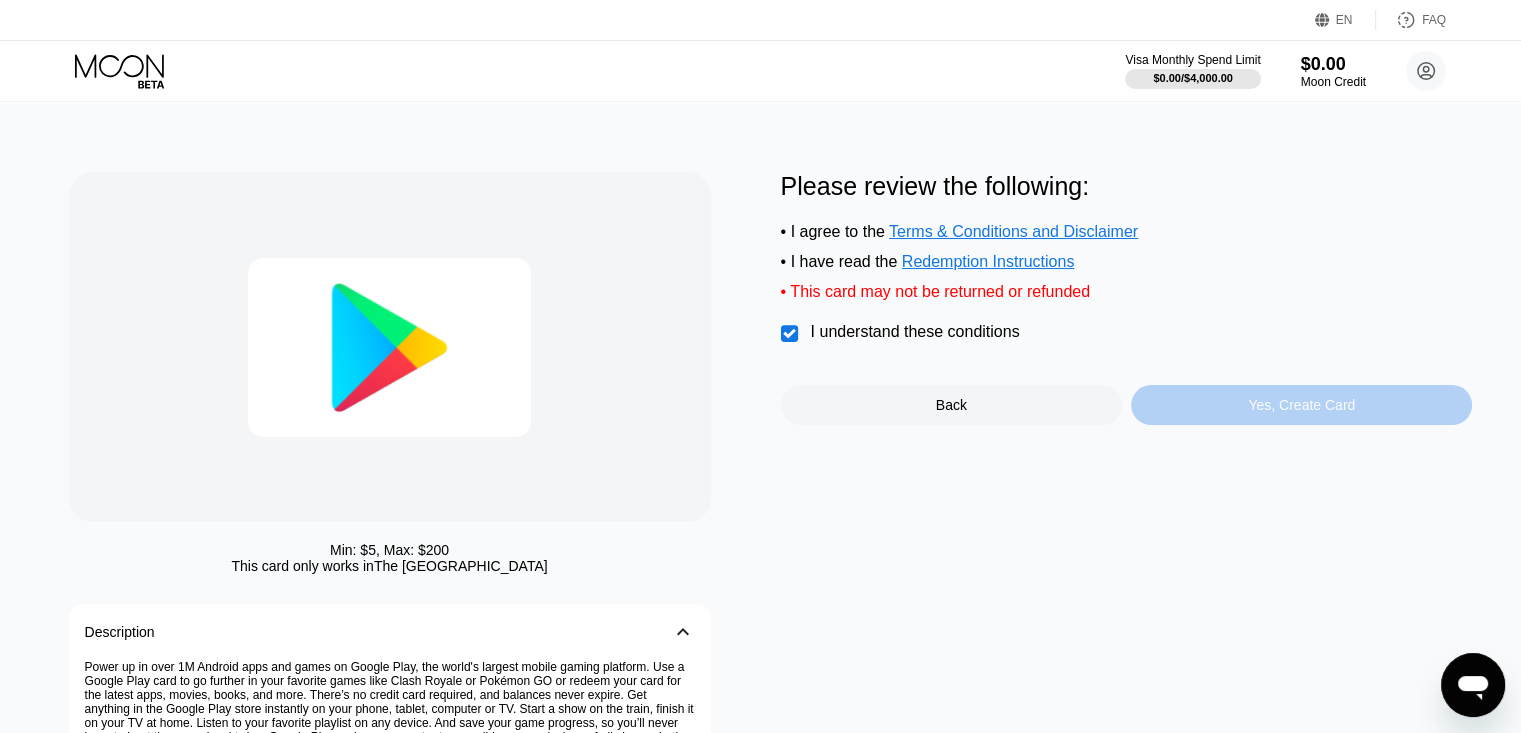 click on "Yes, Create Card" at bounding box center (1301, 405) 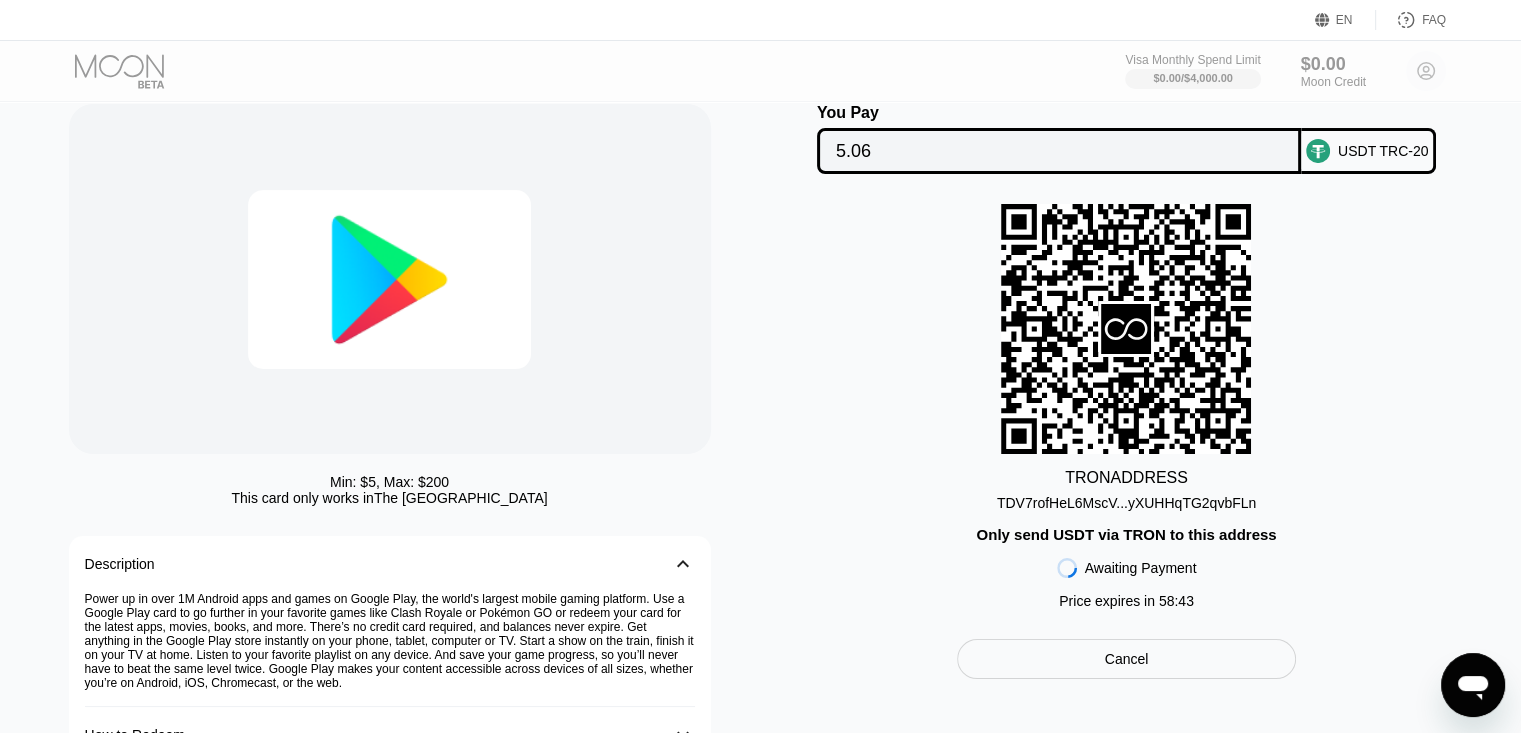 scroll, scrollTop: 72, scrollLeft: 0, axis: vertical 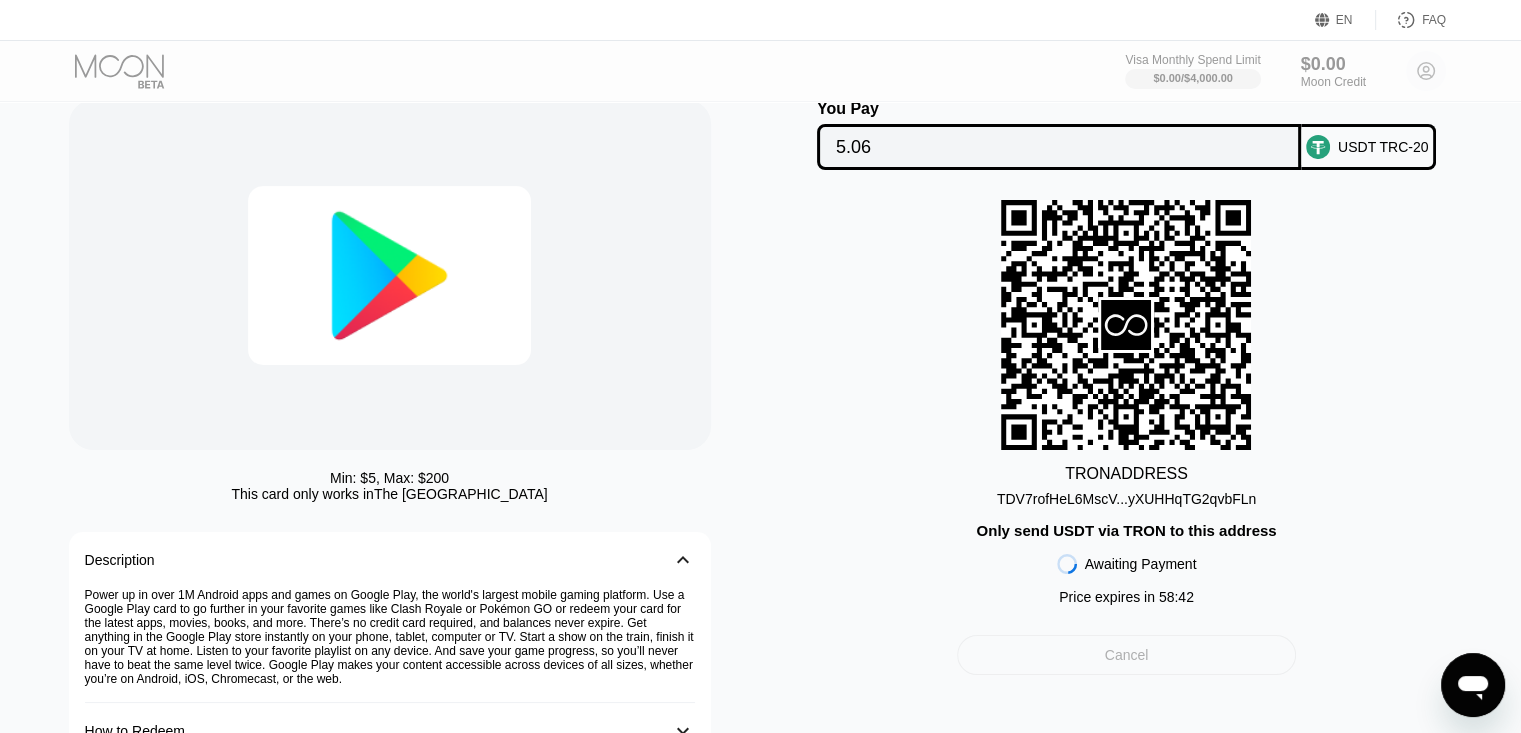 click on "Cancel" at bounding box center [1126, 655] 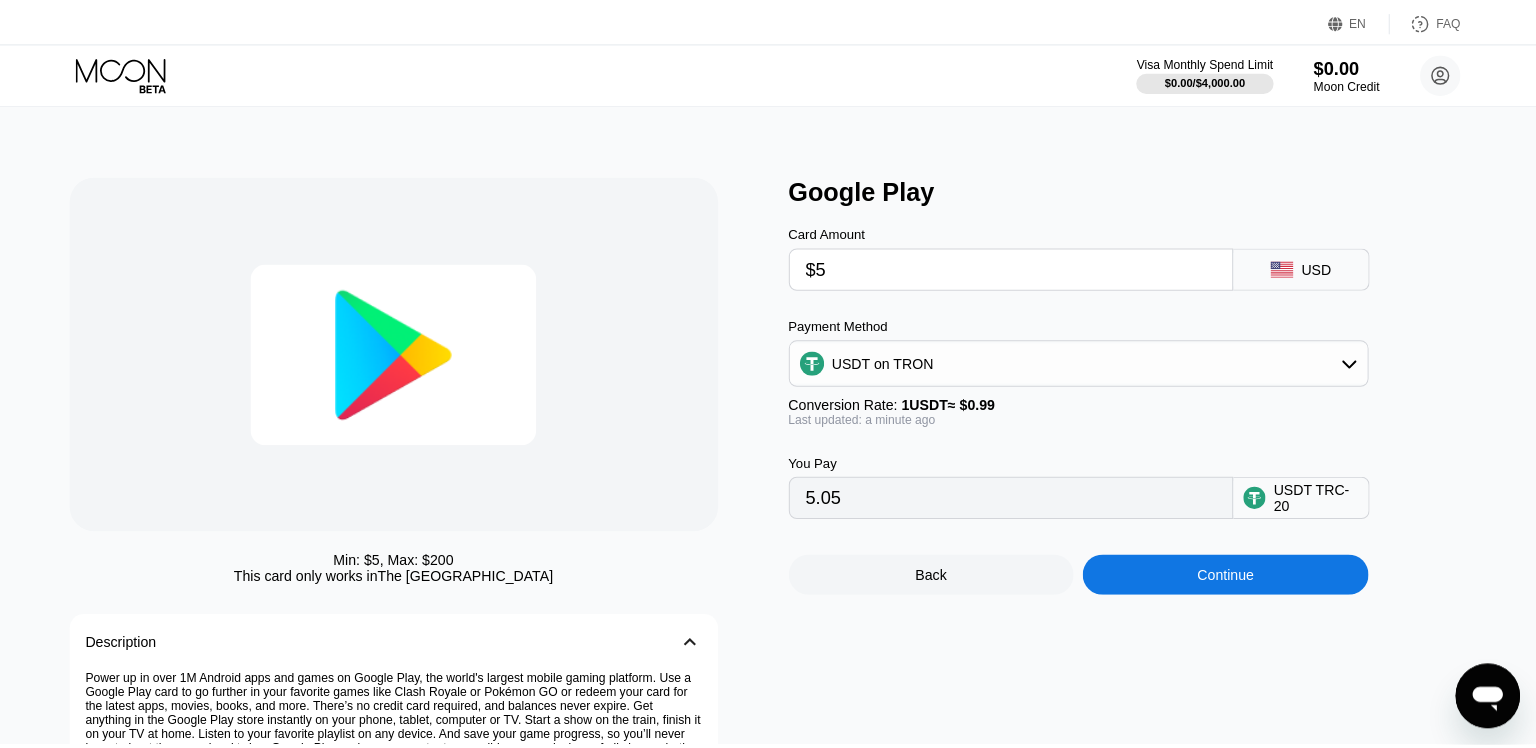 scroll, scrollTop: 0, scrollLeft: 0, axis: both 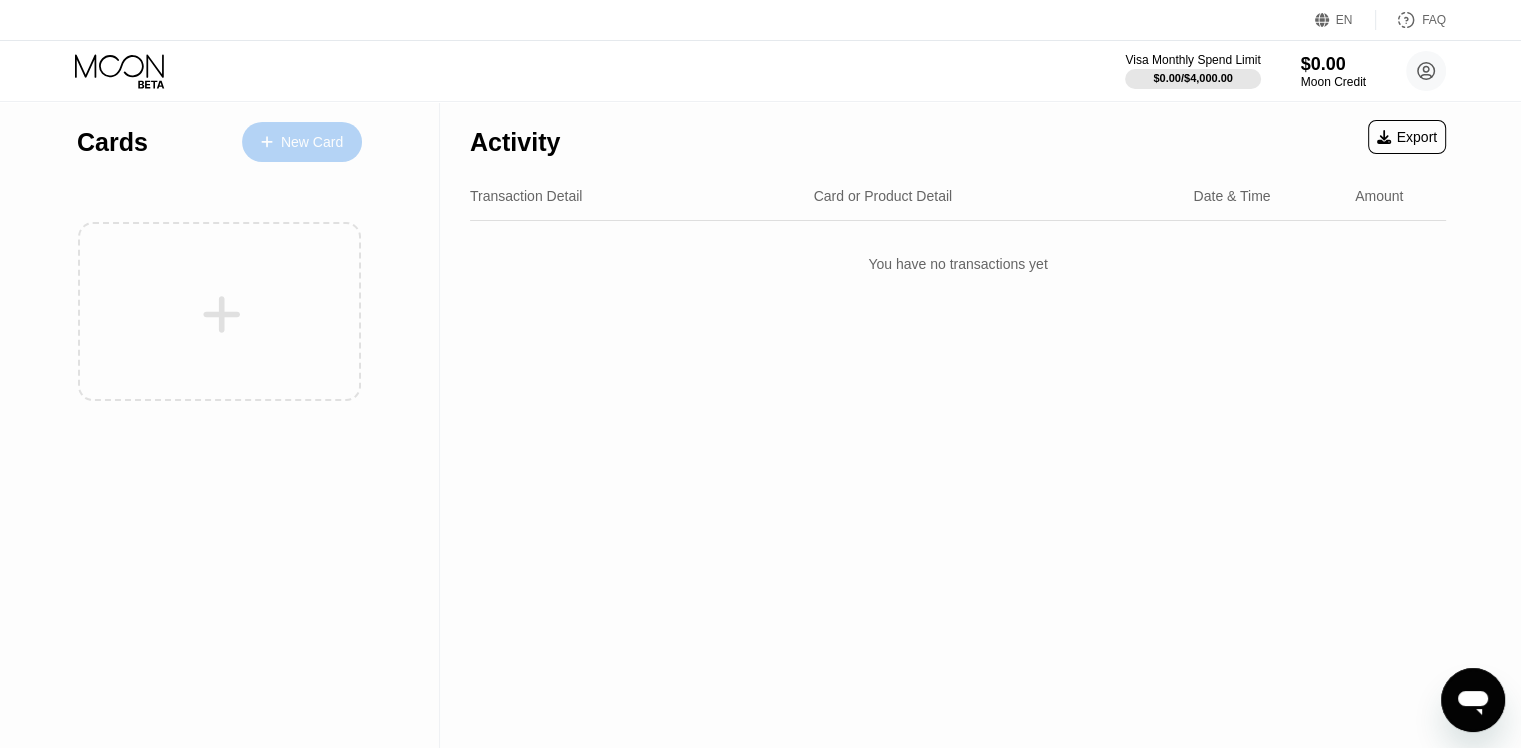 click on "New Card" at bounding box center [302, 142] 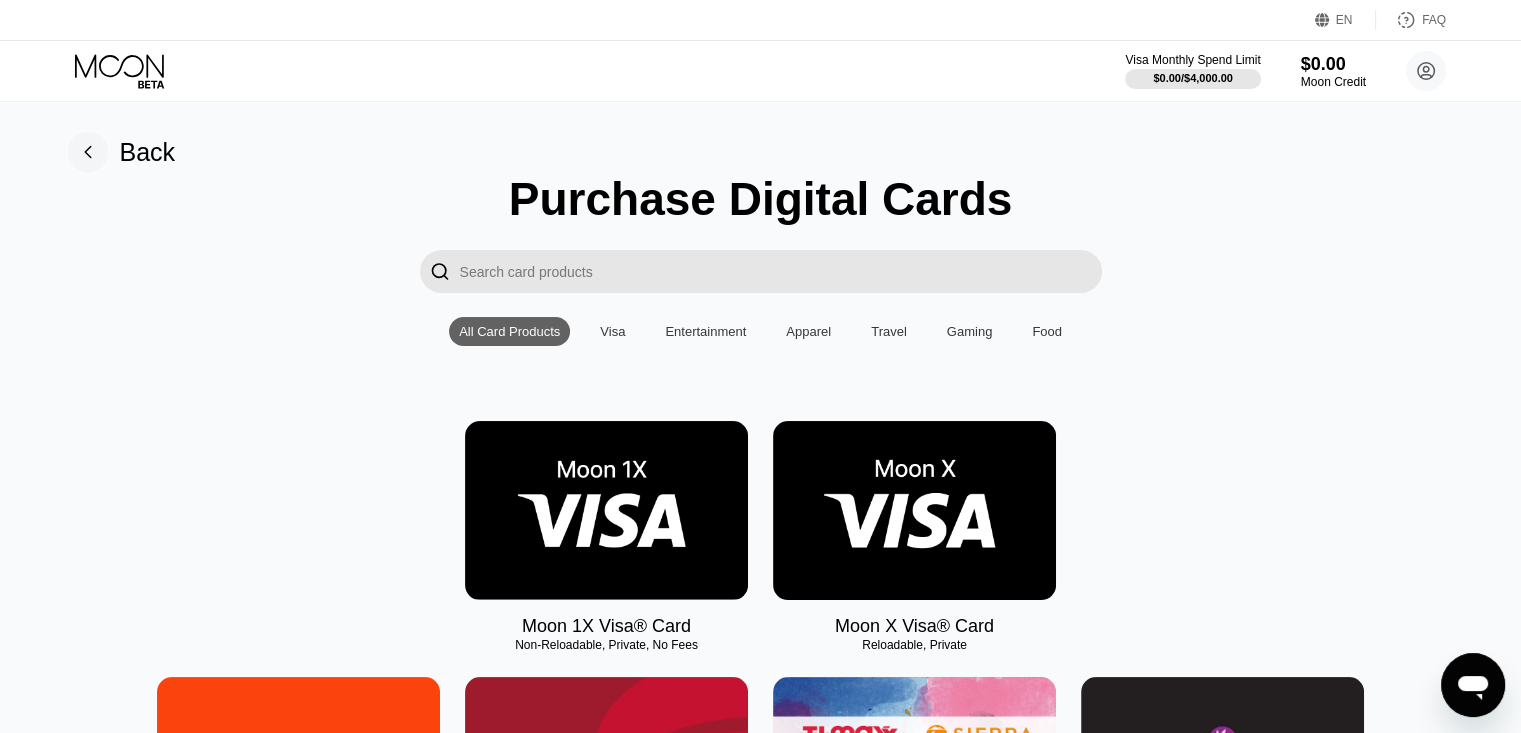 click at bounding box center [606, 510] 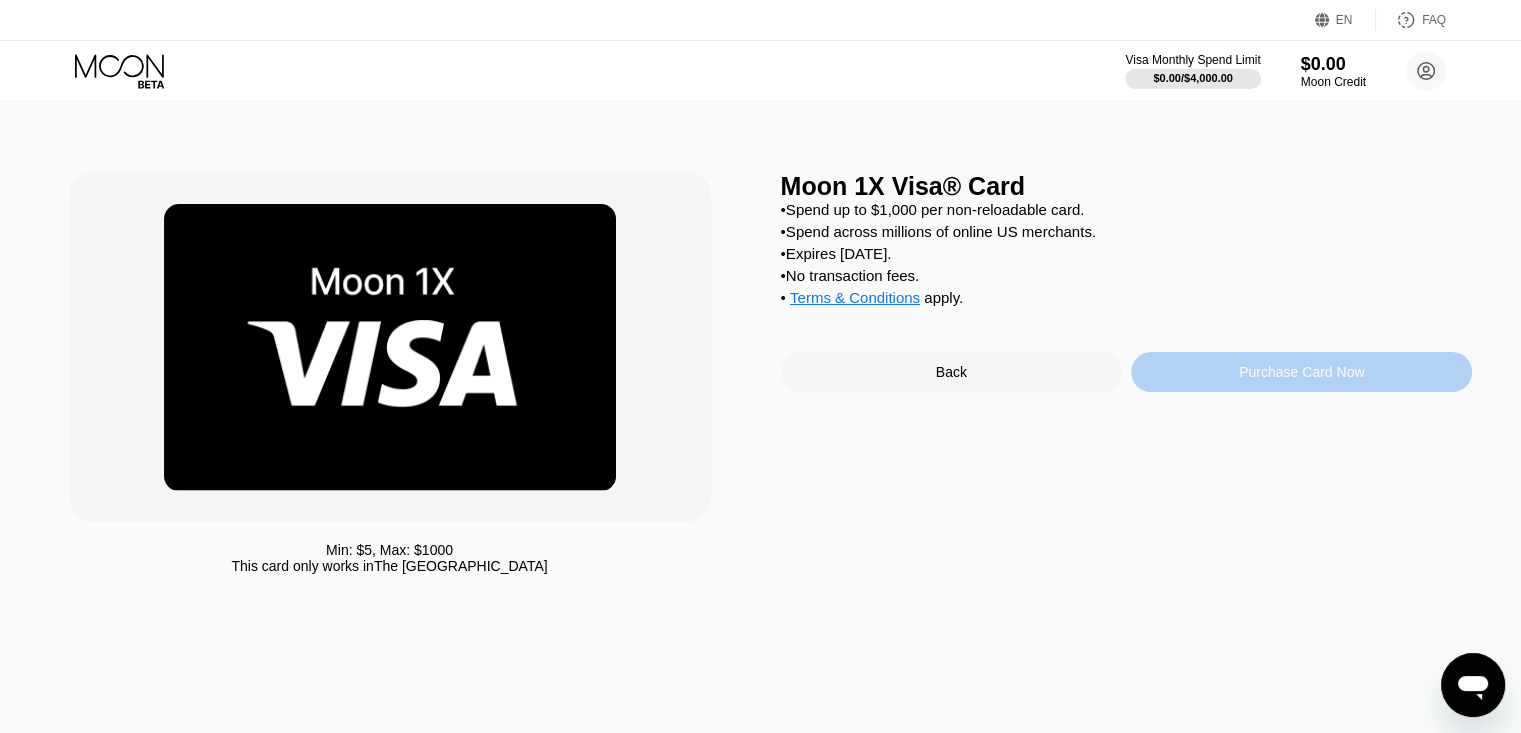 click on "Purchase Card Now" at bounding box center (1301, 372) 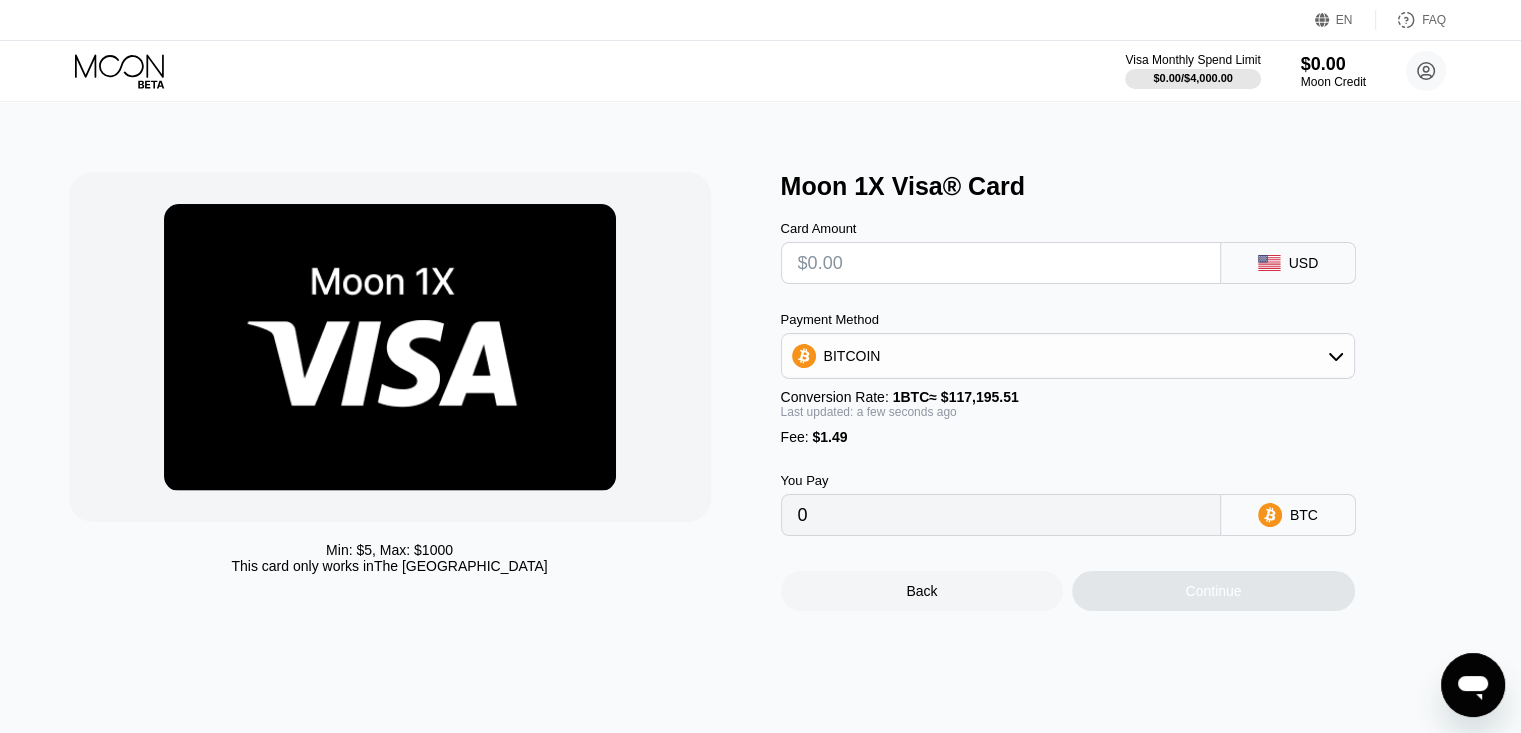 click on "Continue" at bounding box center [1213, 591] 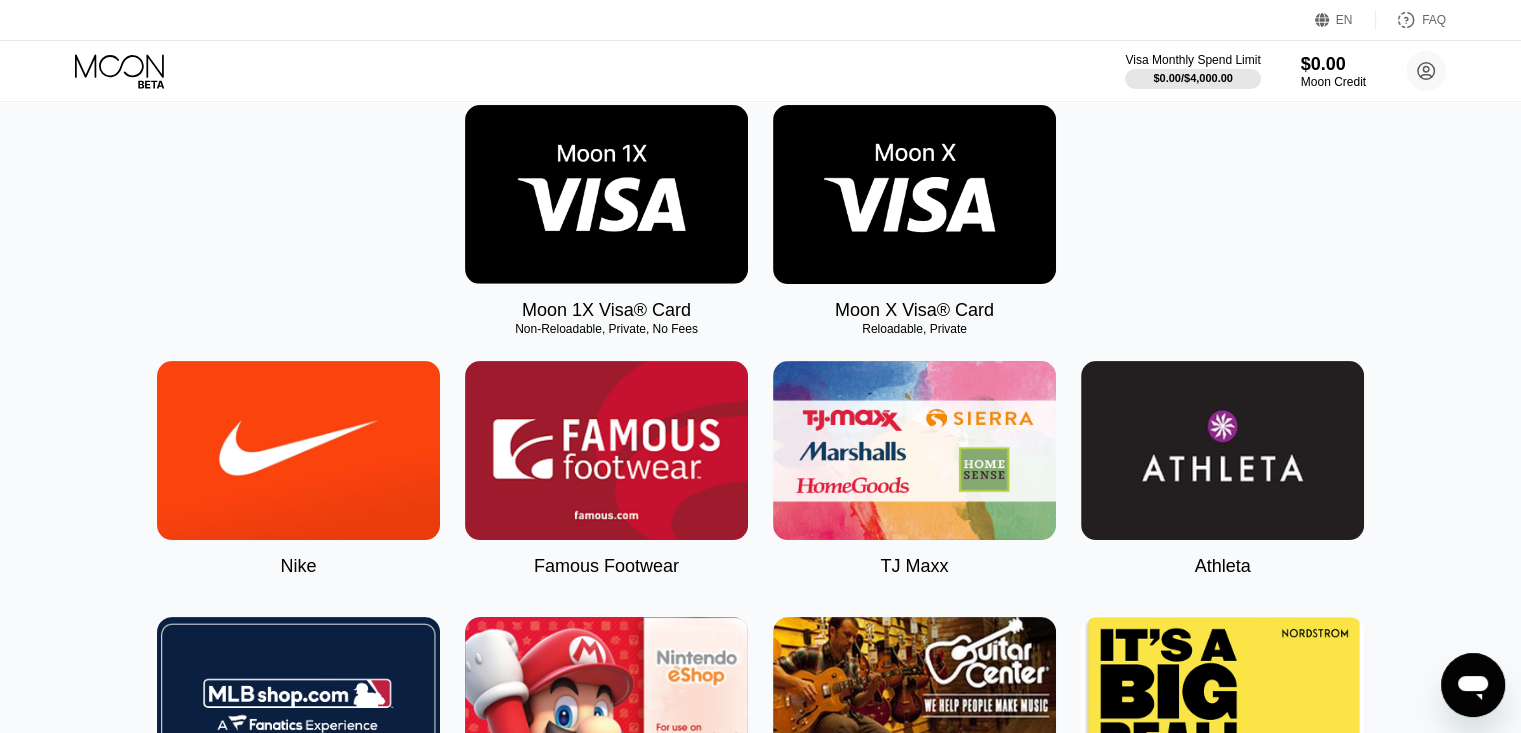scroll, scrollTop: 474, scrollLeft: 0, axis: vertical 